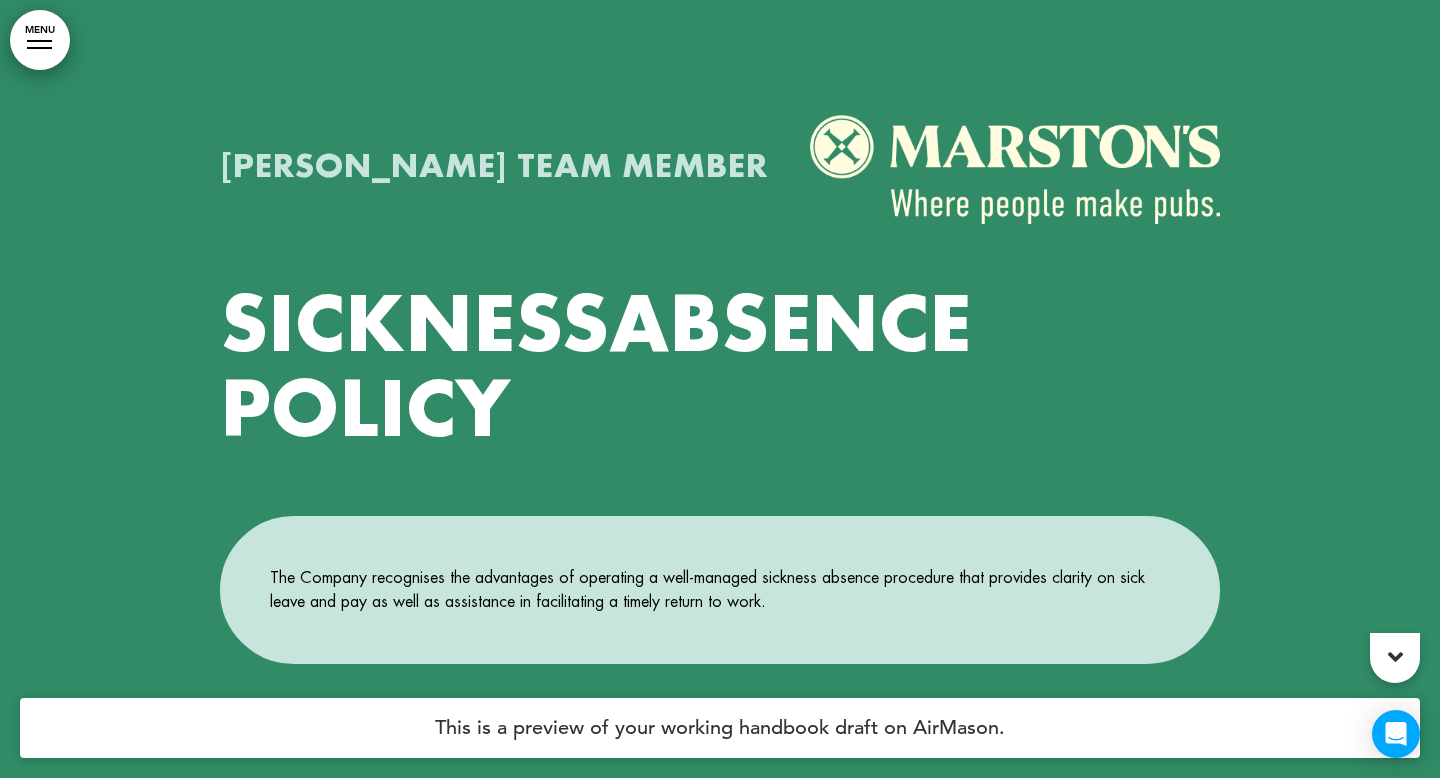 scroll, scrollTop: 0, scrollLeft: 0, axis: both 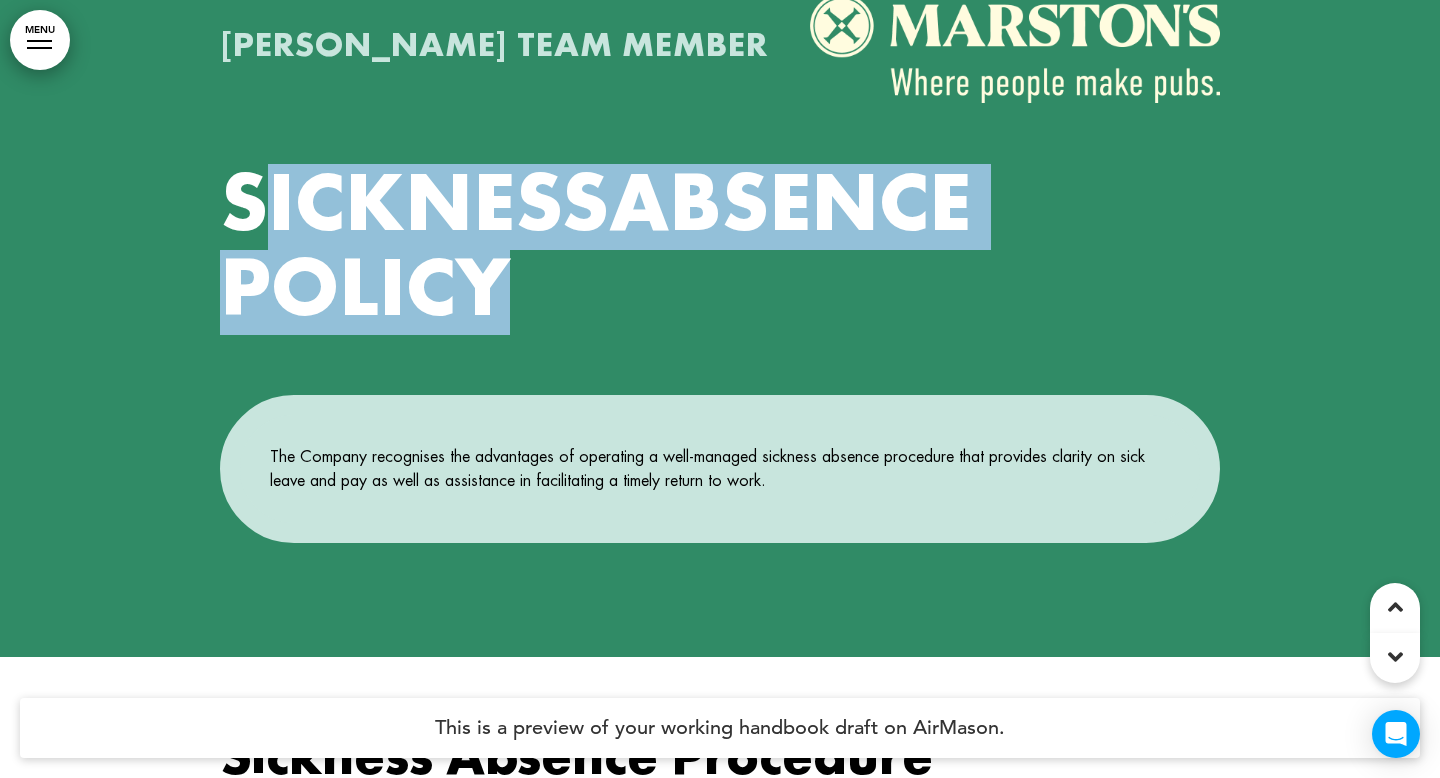 drag, startPoint x: 548, startPoint y: 301, endPoint x: 250, endPoint y: 174, distance: 323.93362 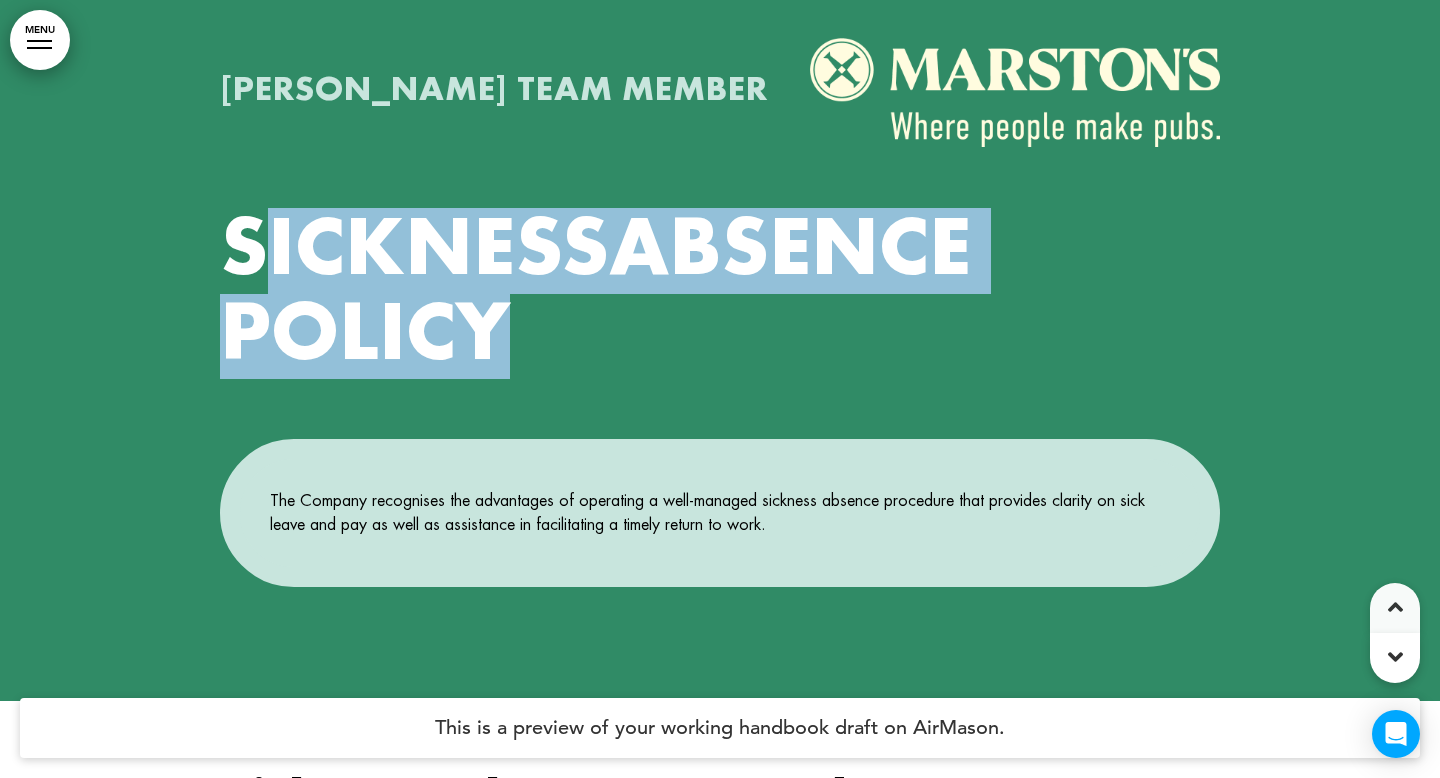scroll, scrollTop: 43, scrollLeft: 0, axis: vertical 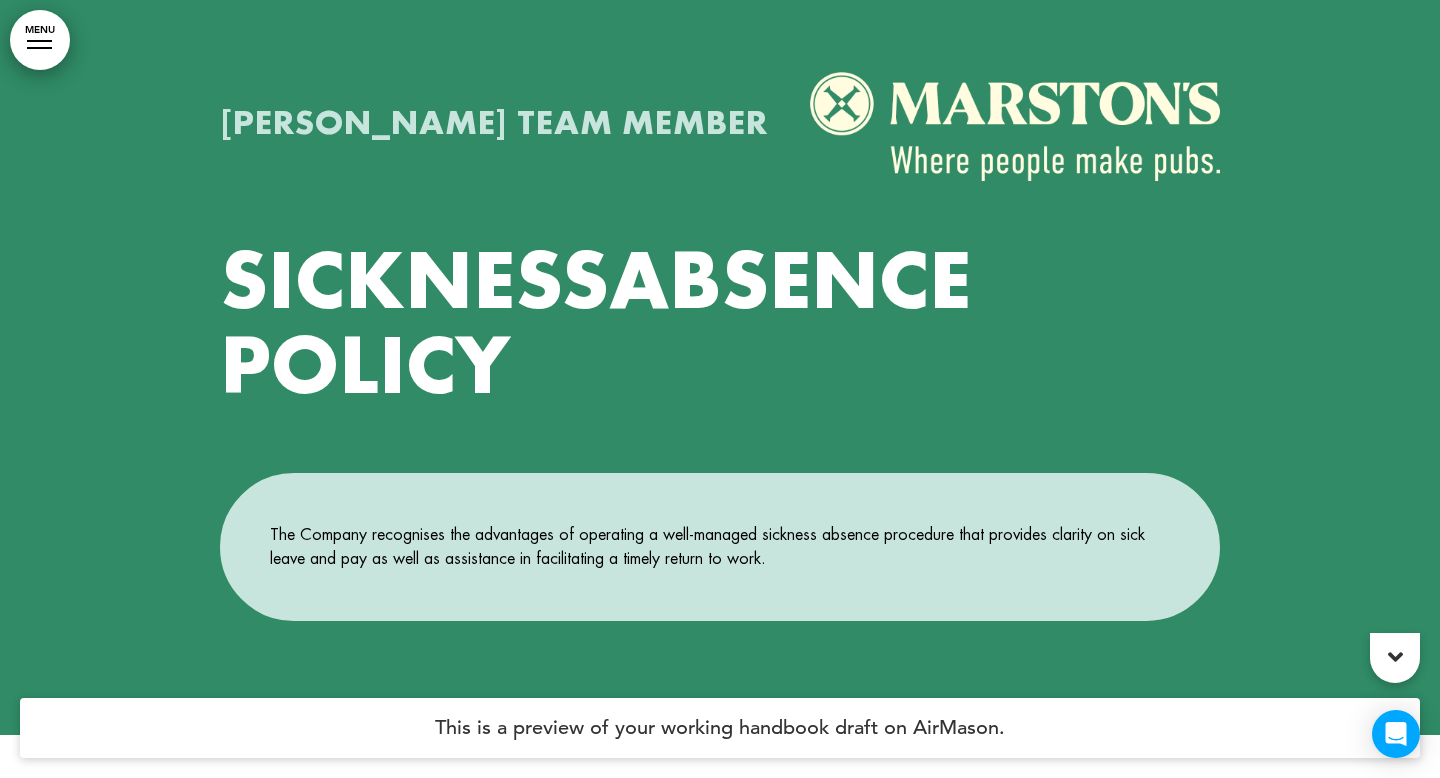 click on "[PERSON_NAME] TEAM MEMBER" at bounding box center (494, 124) 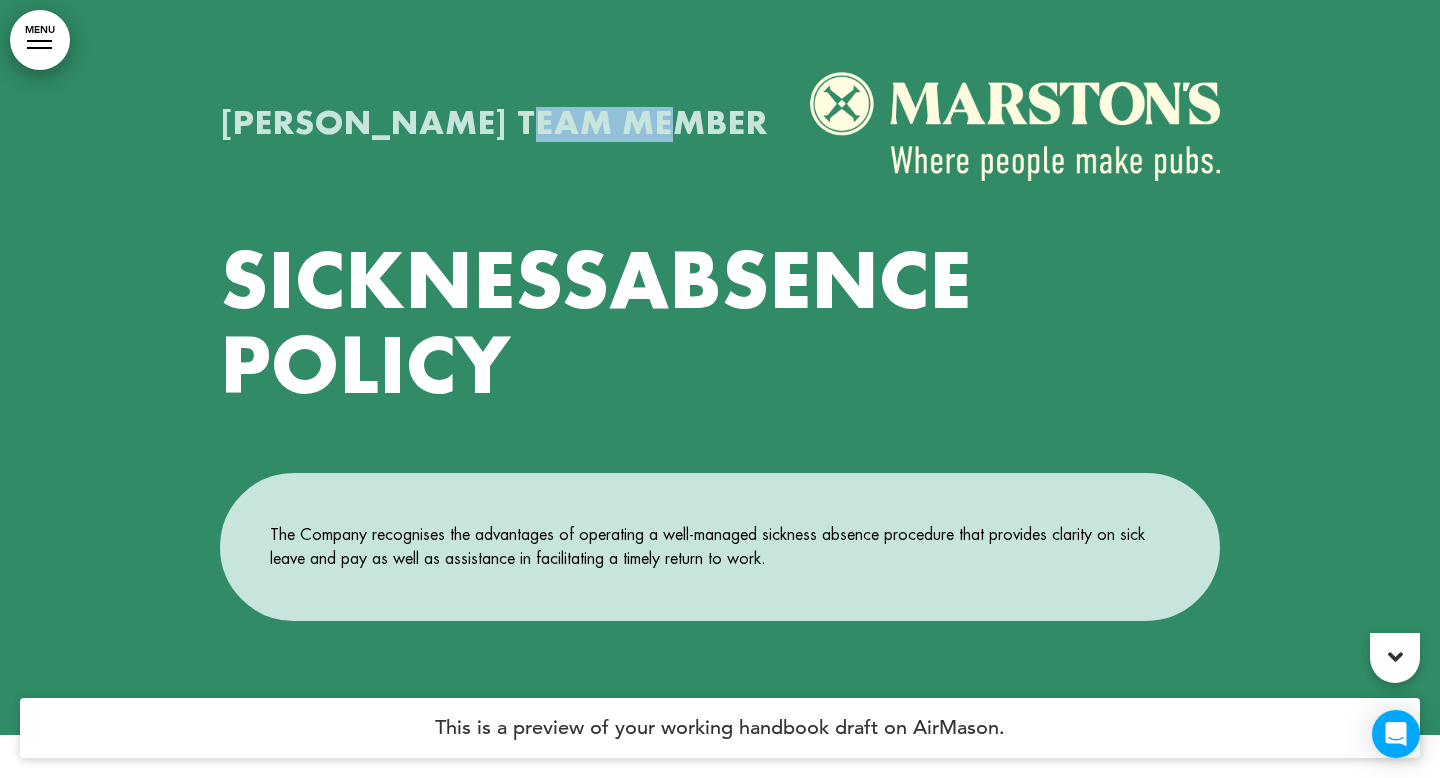 click on "[PERSON_NAME] TEAM MEMBER" at bounding box center (494, 124) 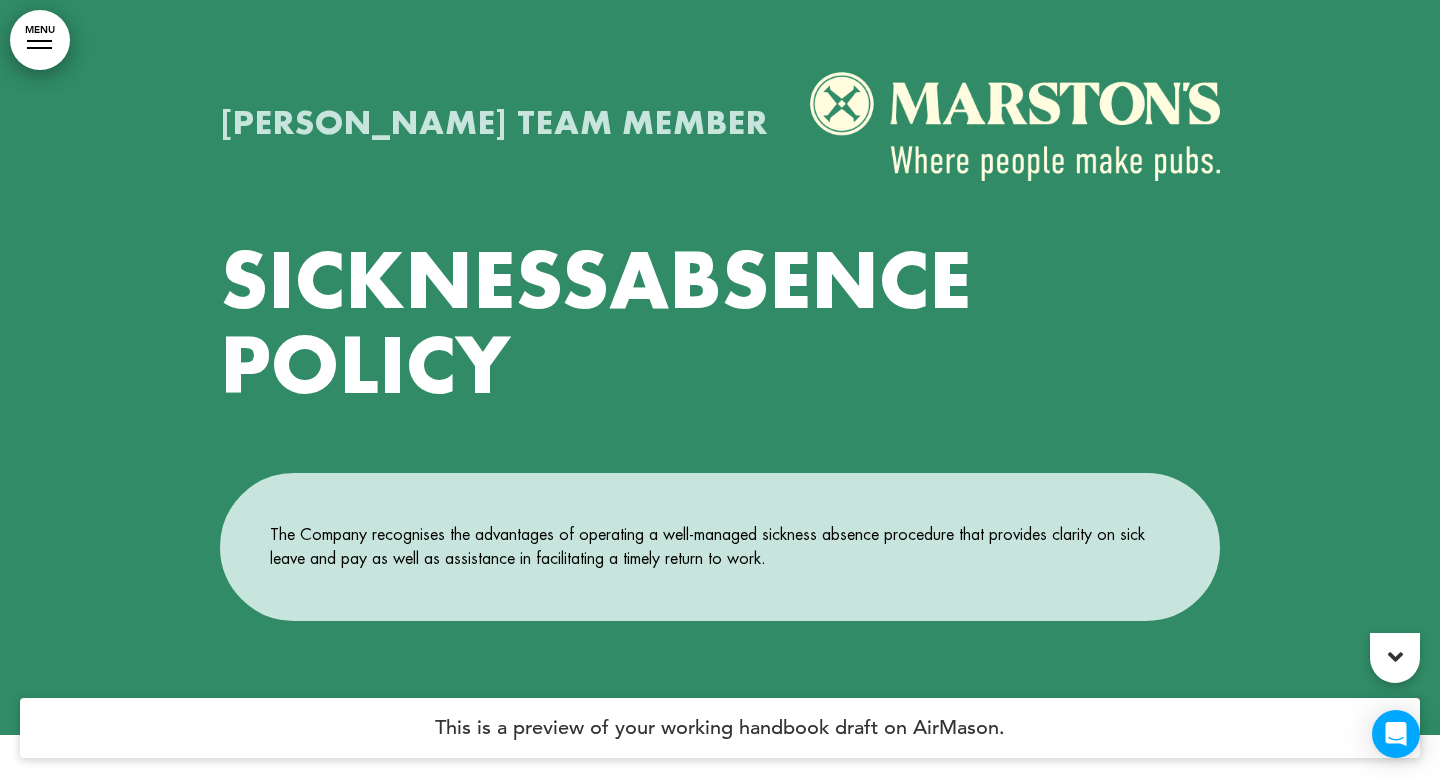 click on "[PERSON_NAME] TEAM MEMBER" at bounding box center (720, 107) 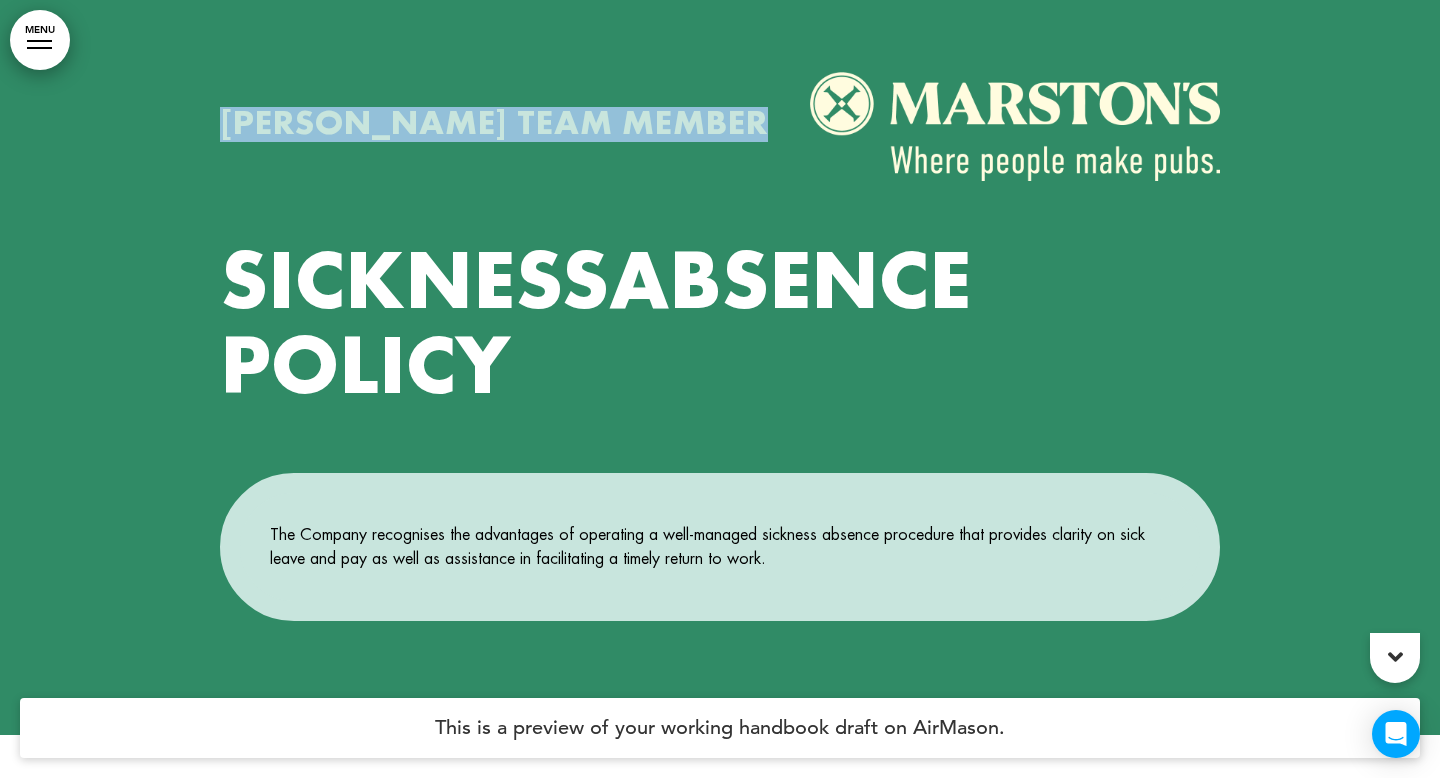 drag, startPoint x: 713, startPoint y: 124, endPoint x: 465, endPoint y: 125, distance: 248.00201 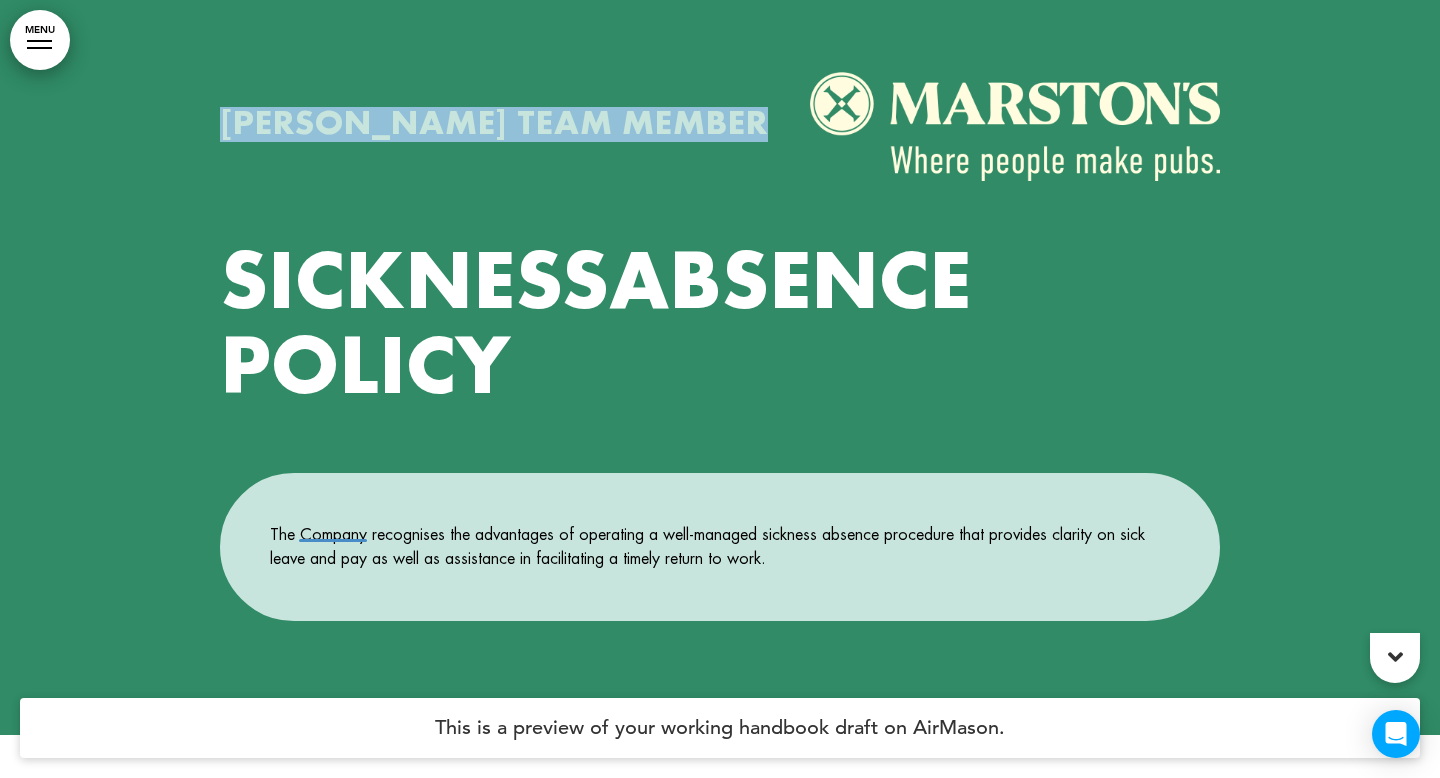 click on "The Company recognises the advantages of operating a well-managed sickness absence procedure that provides clarity on sick leave and pay as well as assistance in facilitating a timely return to work." at bounding box center (720, 547) 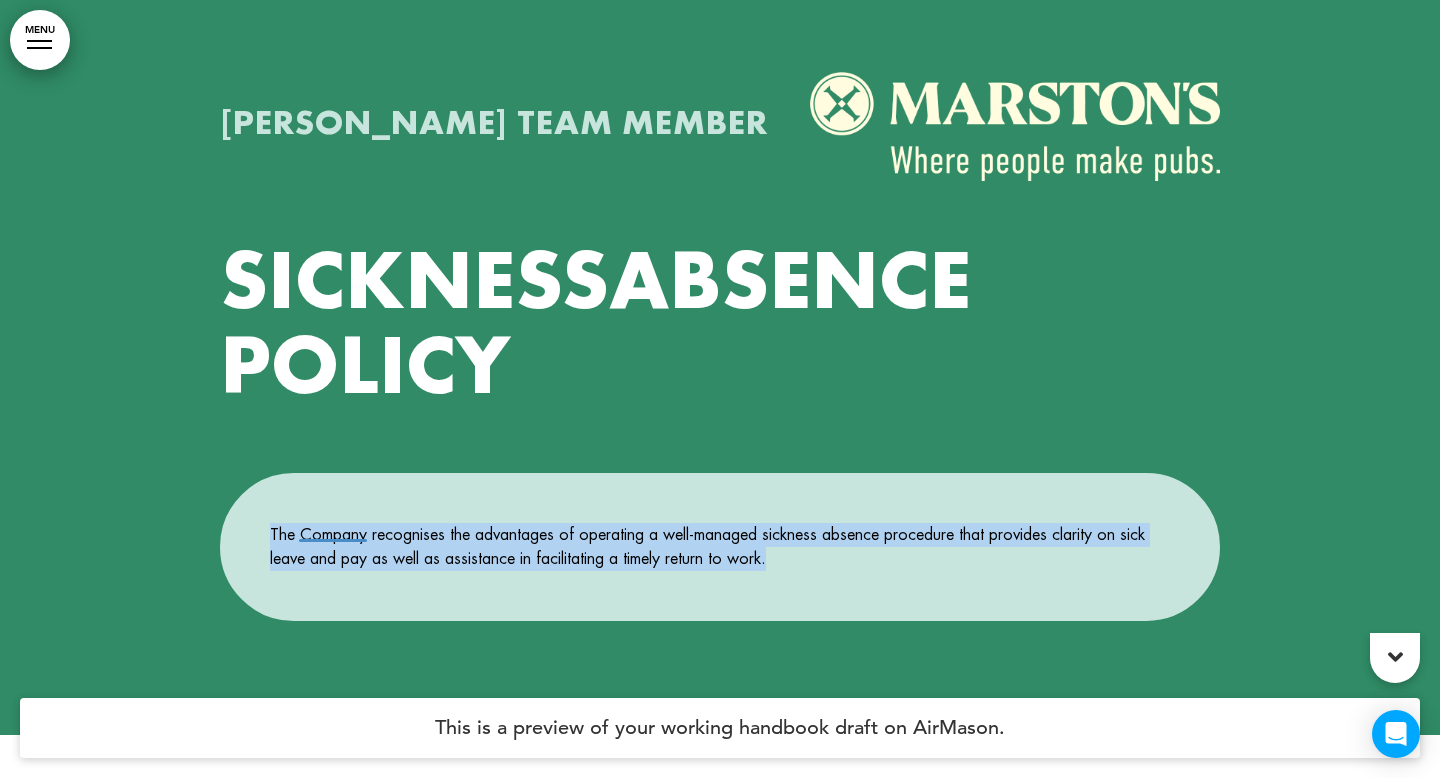 copy on "The Company recognises the advantages of operating a well-managed sickness absence procedure that provides clarity on sick leave and pay as well as assistance in facilitating a timely return to work." 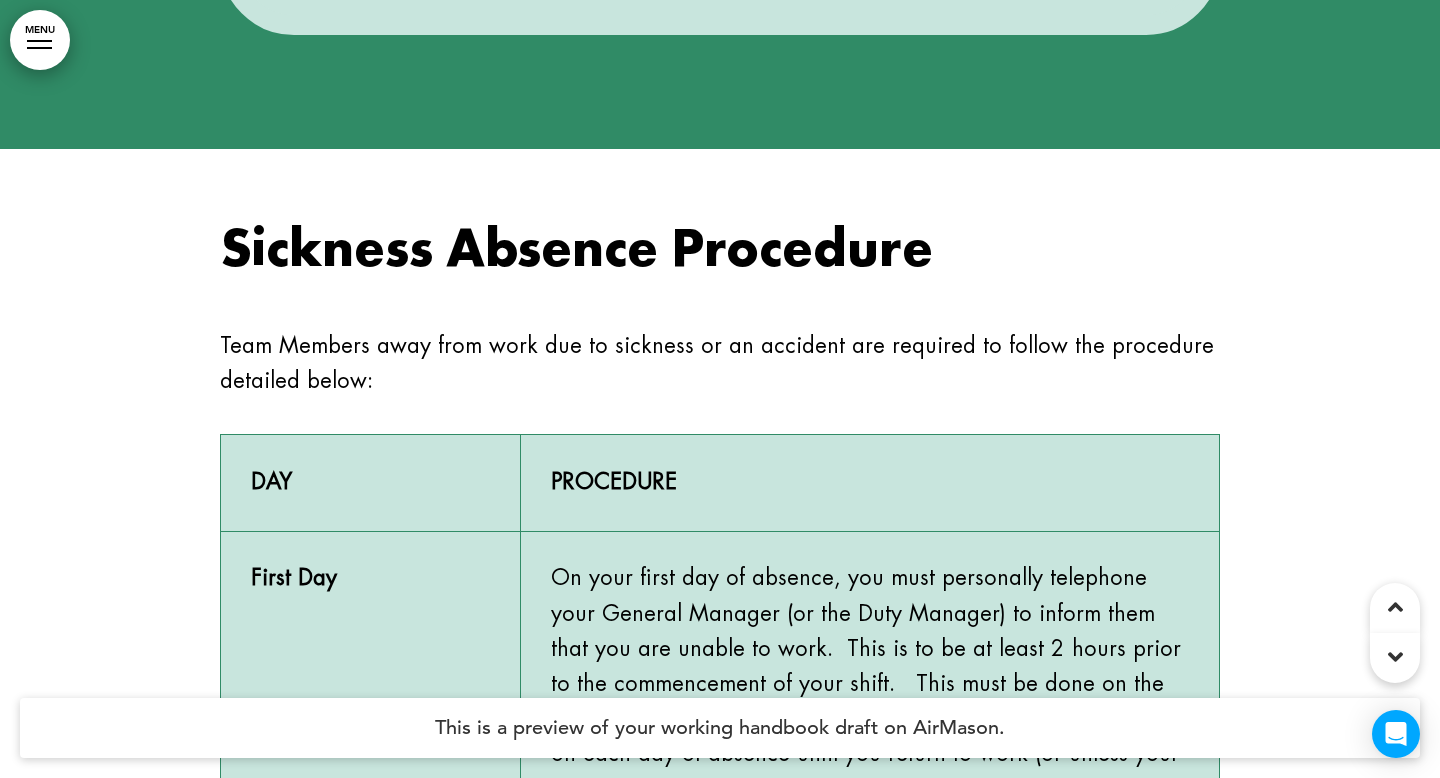 scroll, scrollTop: 646, scrollLeft: 0, axis: vertical 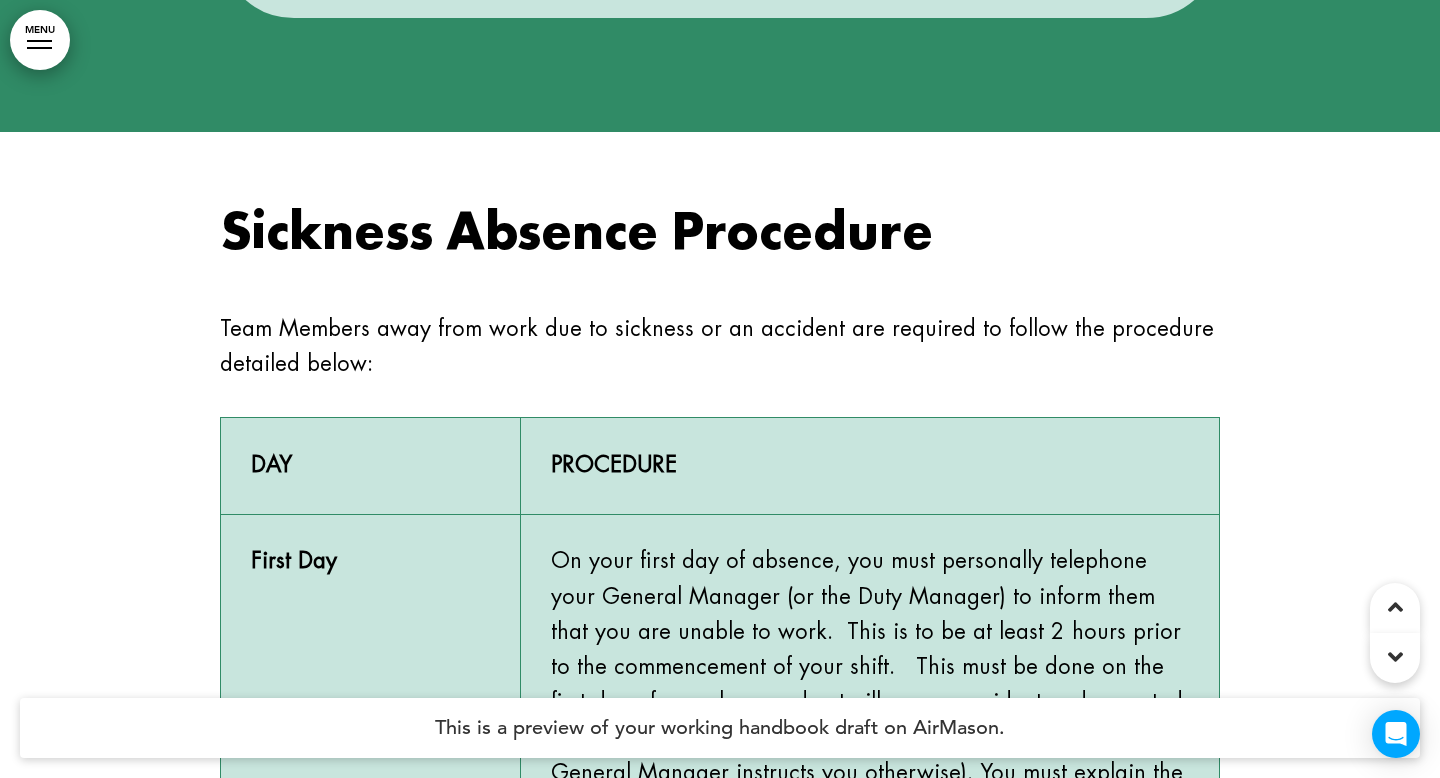 click on "Sickness Absence Procedure" at bounding box center (720, 234) 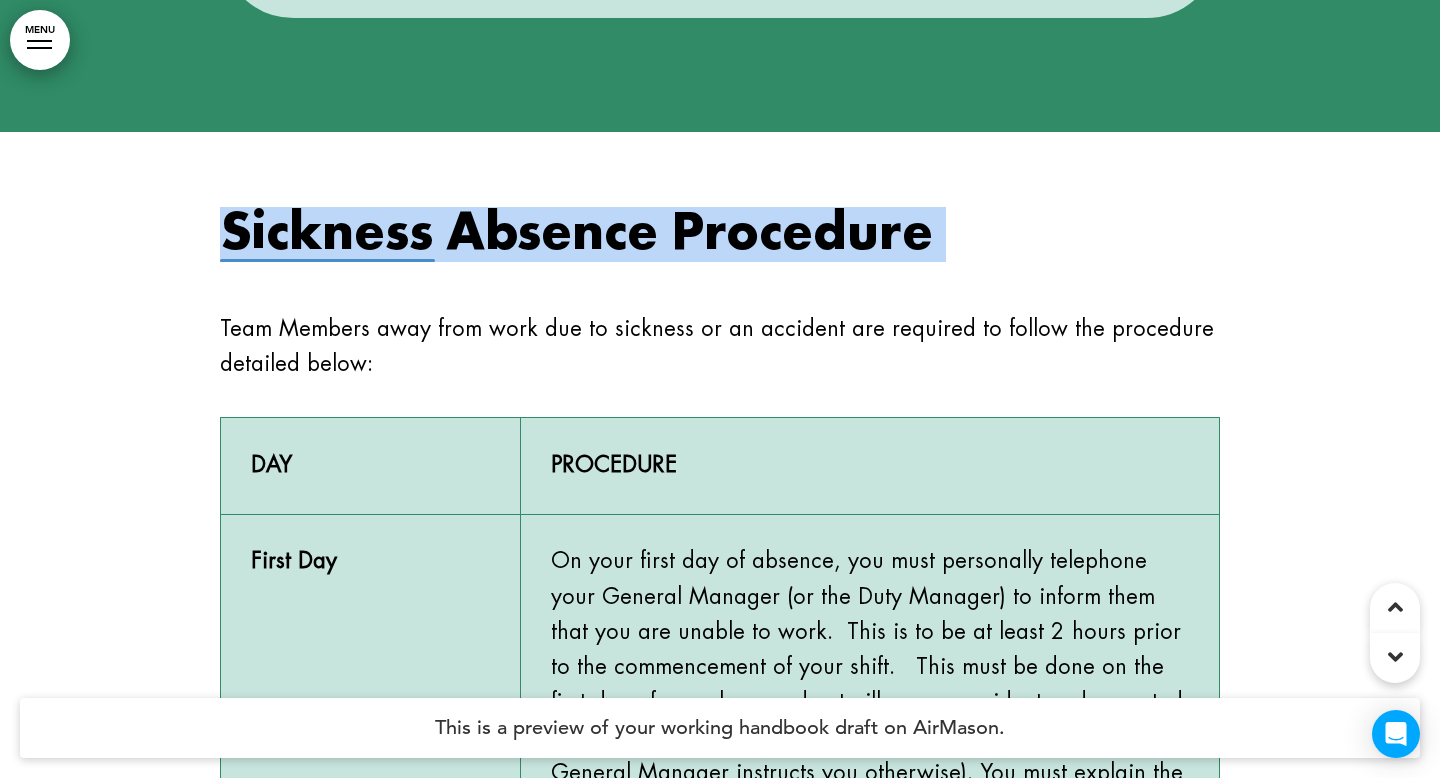 click on "Sickness Absence Procedure" at bounding box center [720, 234] 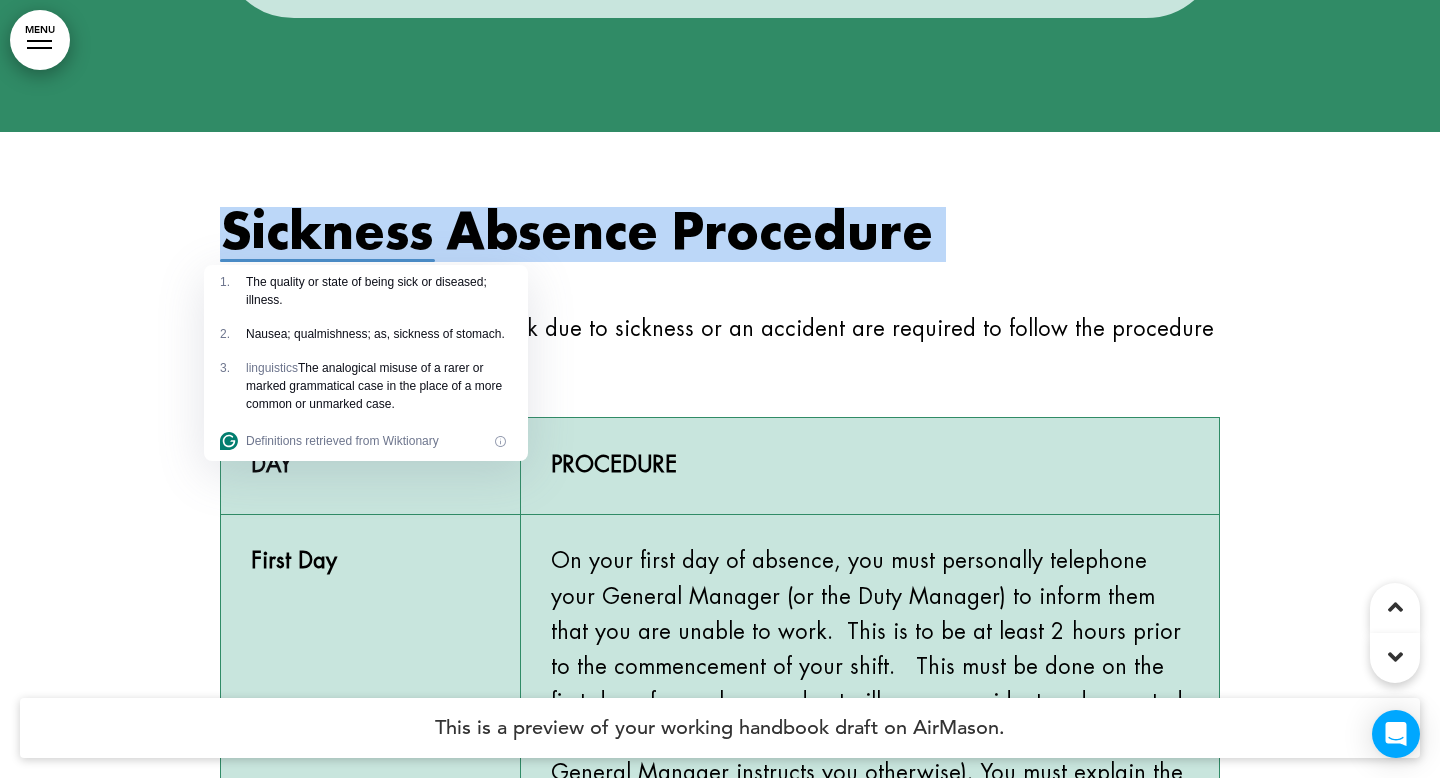 click on "Team Members away from work due to sickness or an accident are required to follow the procedure detailed below:" at bounding box center (720, 347) 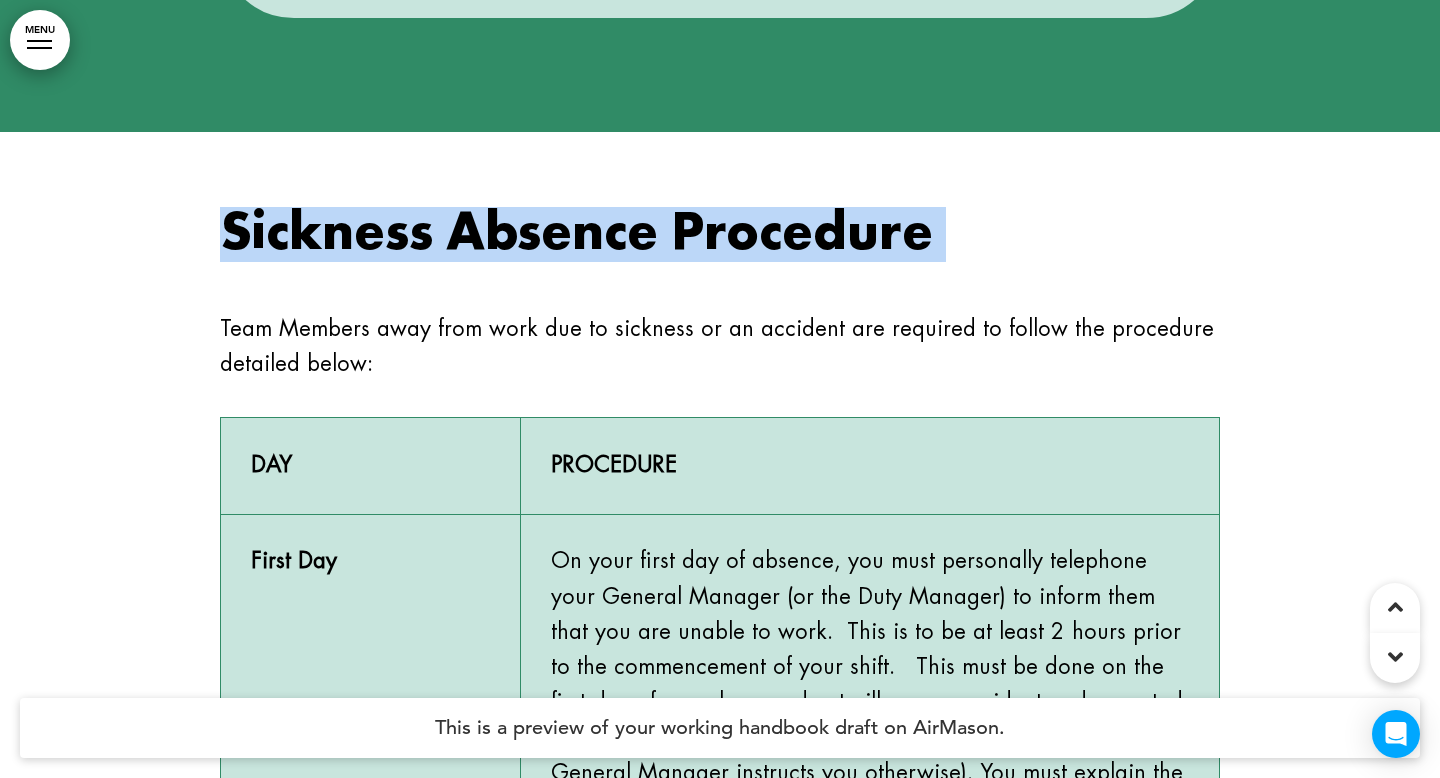 click on "Team Members away from work due to sickness or an accident are required to follow the procedure detailed below:" at bounding box center (720, 347) 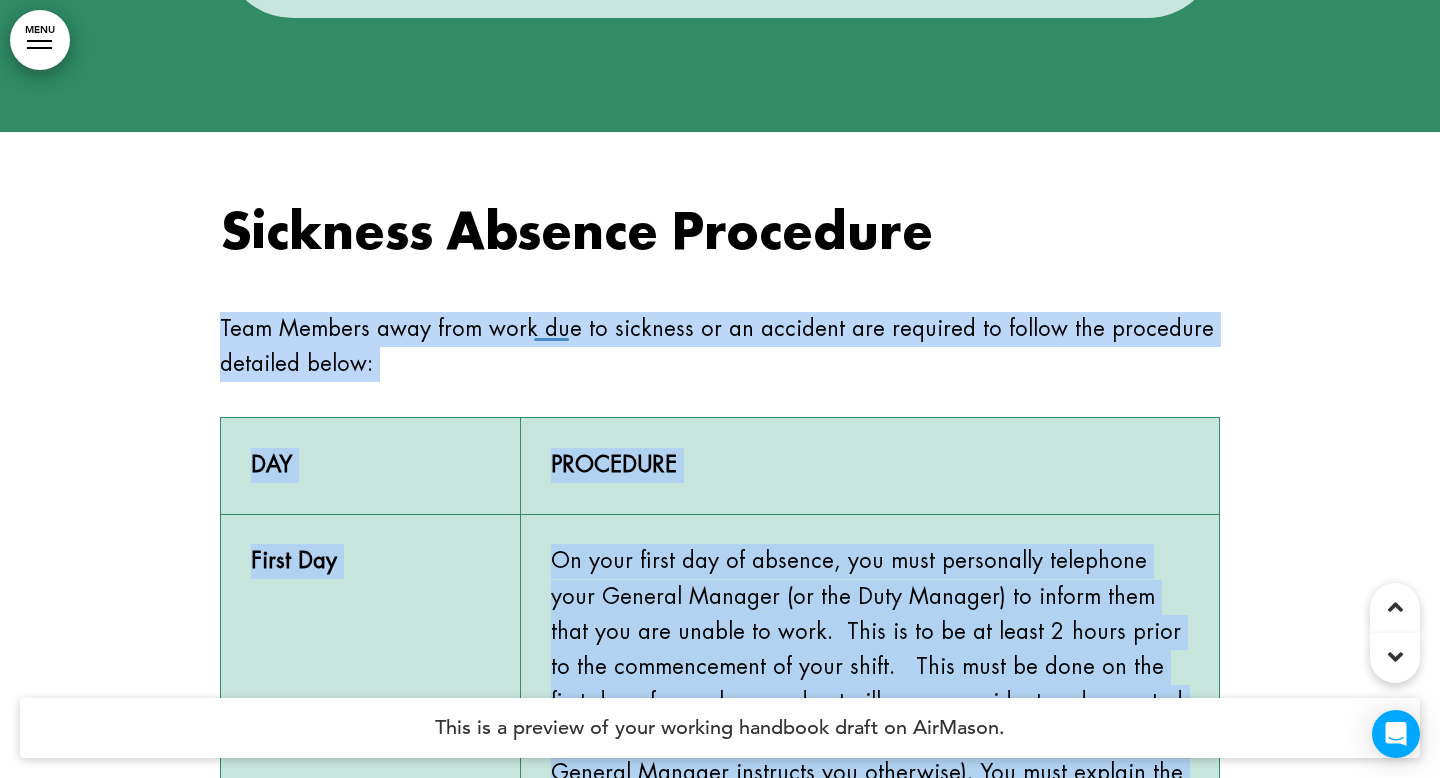 click 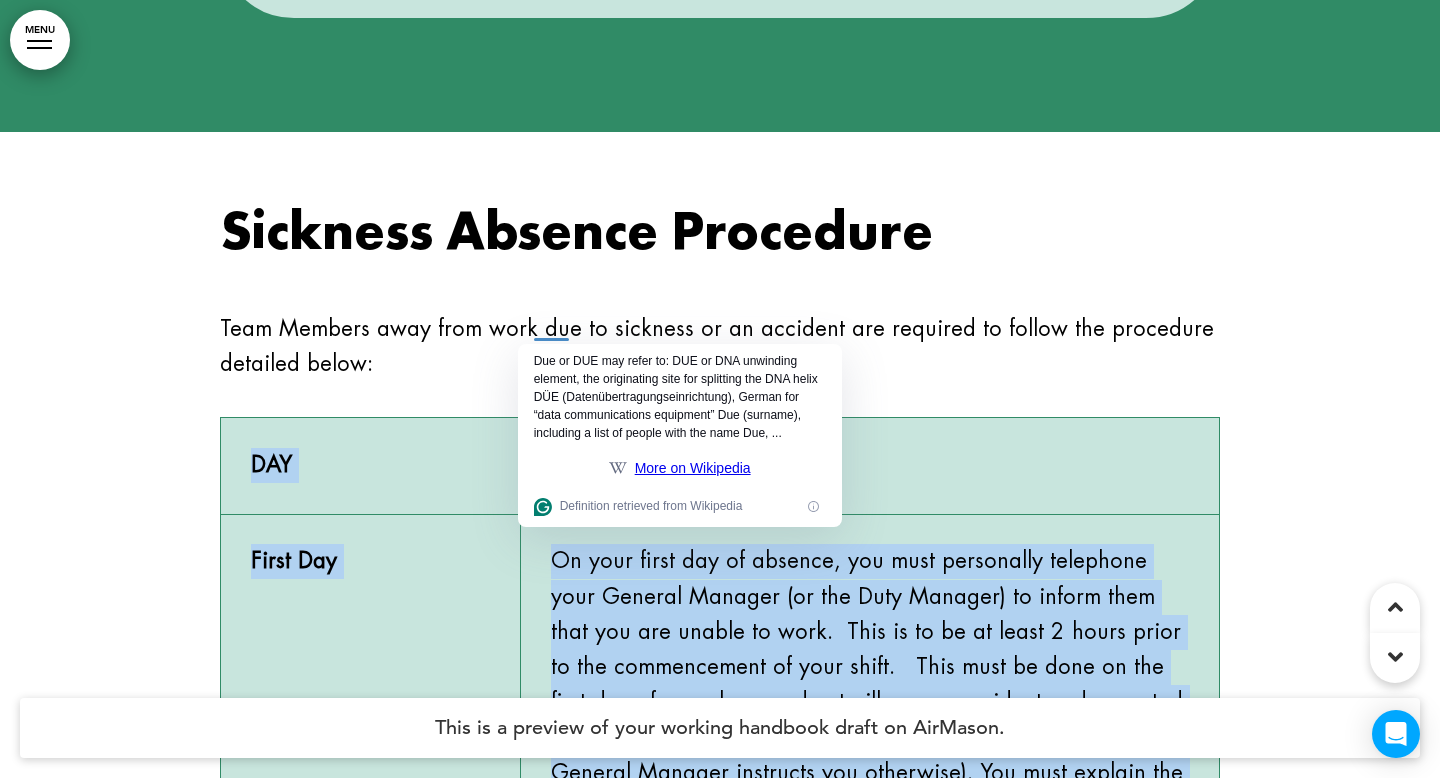 drag, startPoint x: 379, startPoint y: 365, endPoint x: 218, endPoint y: 321, distance: 166.90416 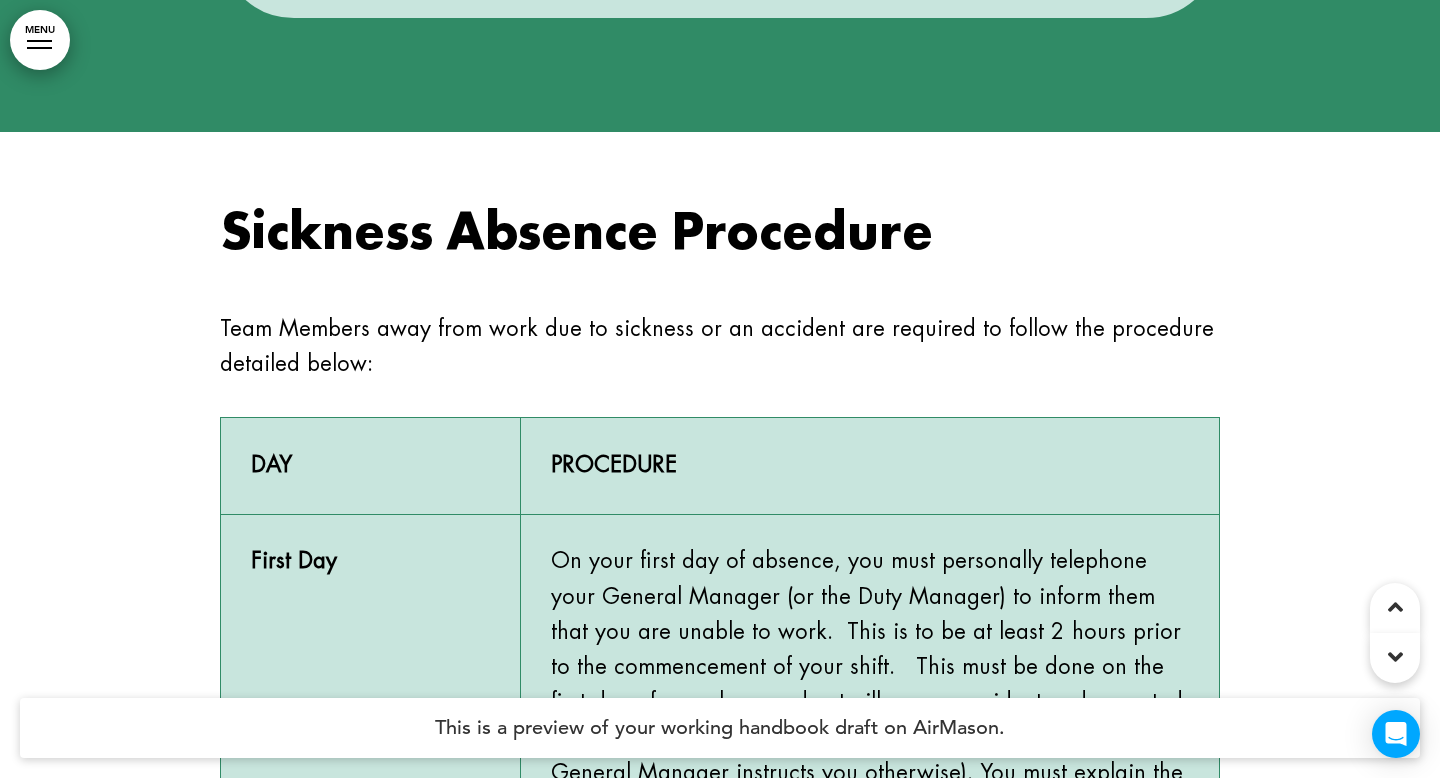 click on "Team Members away from work due to sickness or an accident are required to follow the procedure detailed below:" at bounding box center (720, 347) 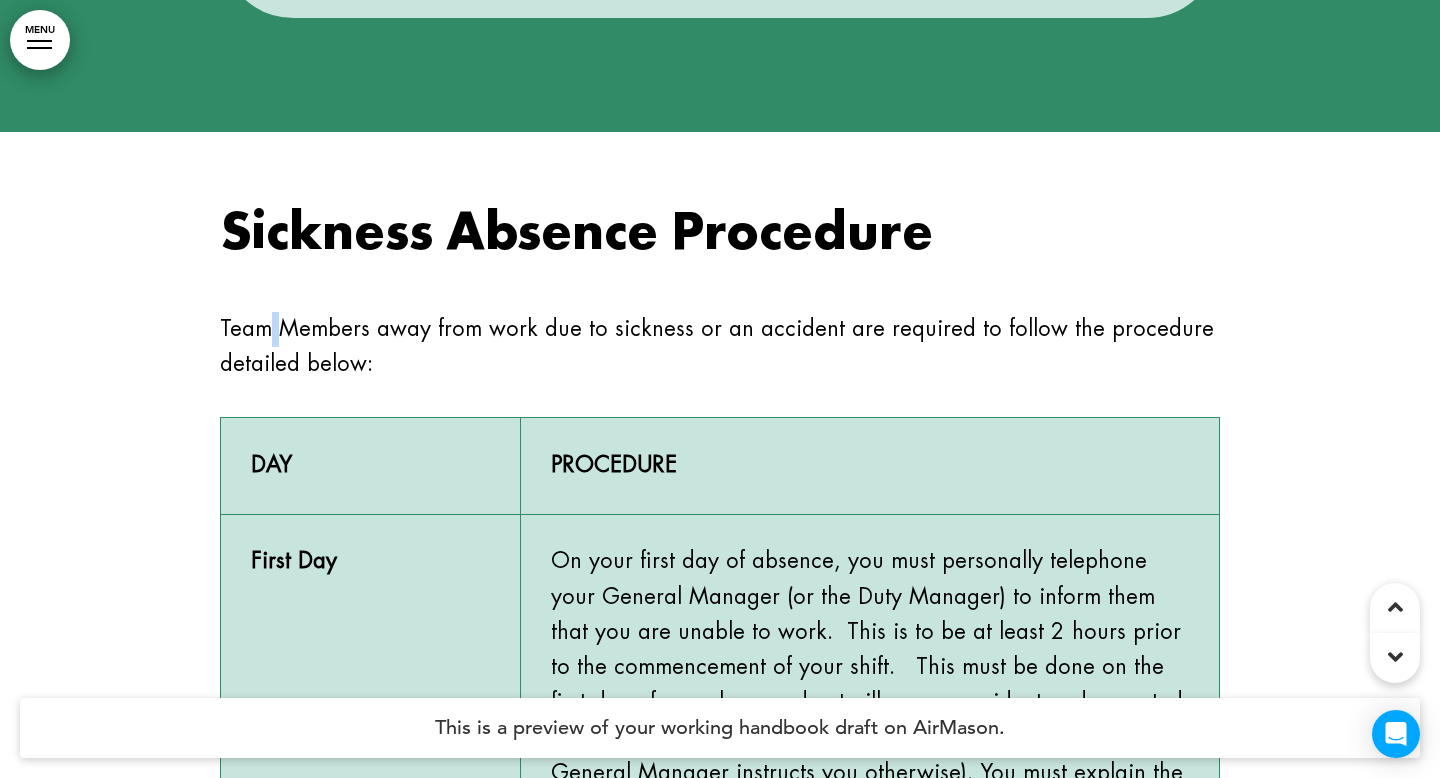 click on "Team Members away from work due to sickness or an accident are required to follow the procedure detailed below:" at bounding box center [720, 347] 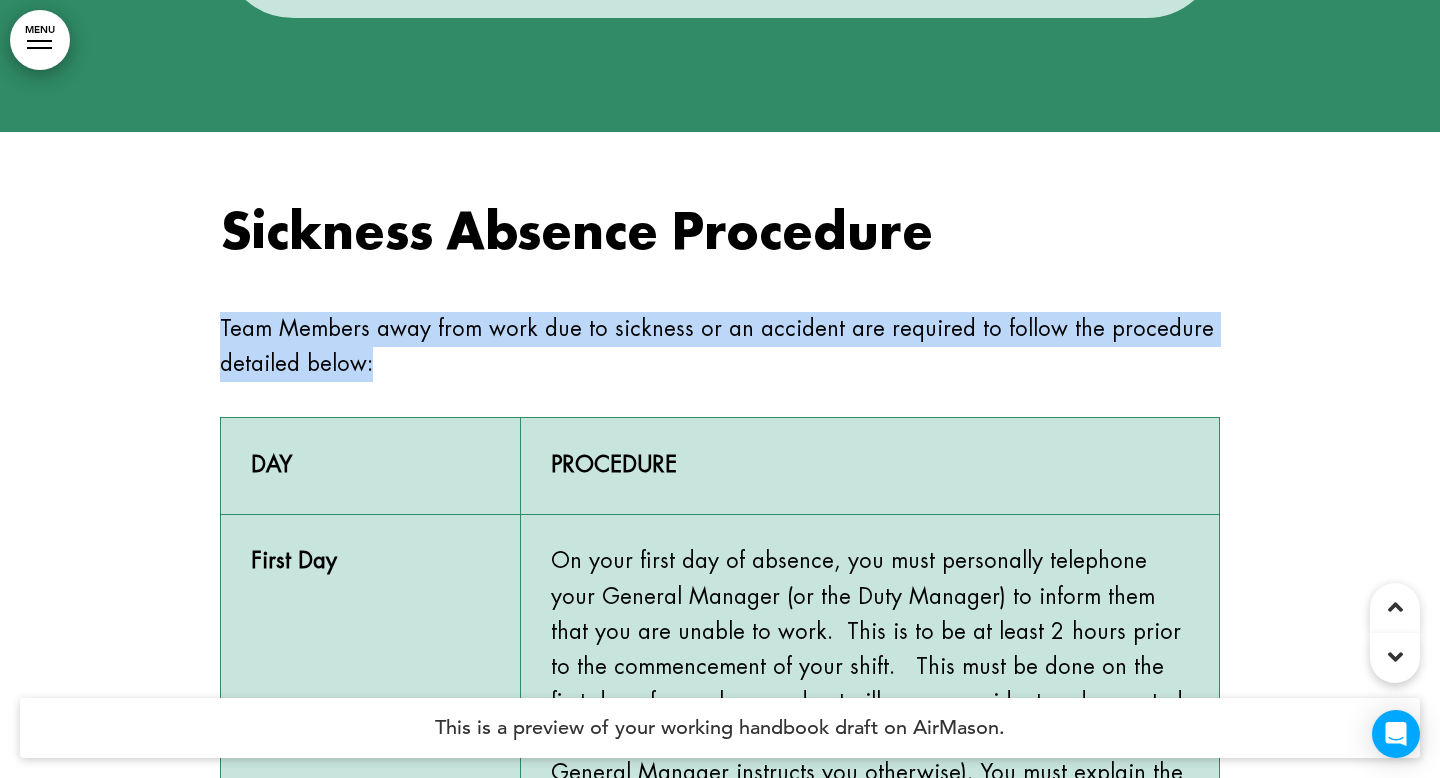 click on "Team Members away from work due to sickness or an accident are required to follow the procedure detailed below:" at bounding box center (720, 347) 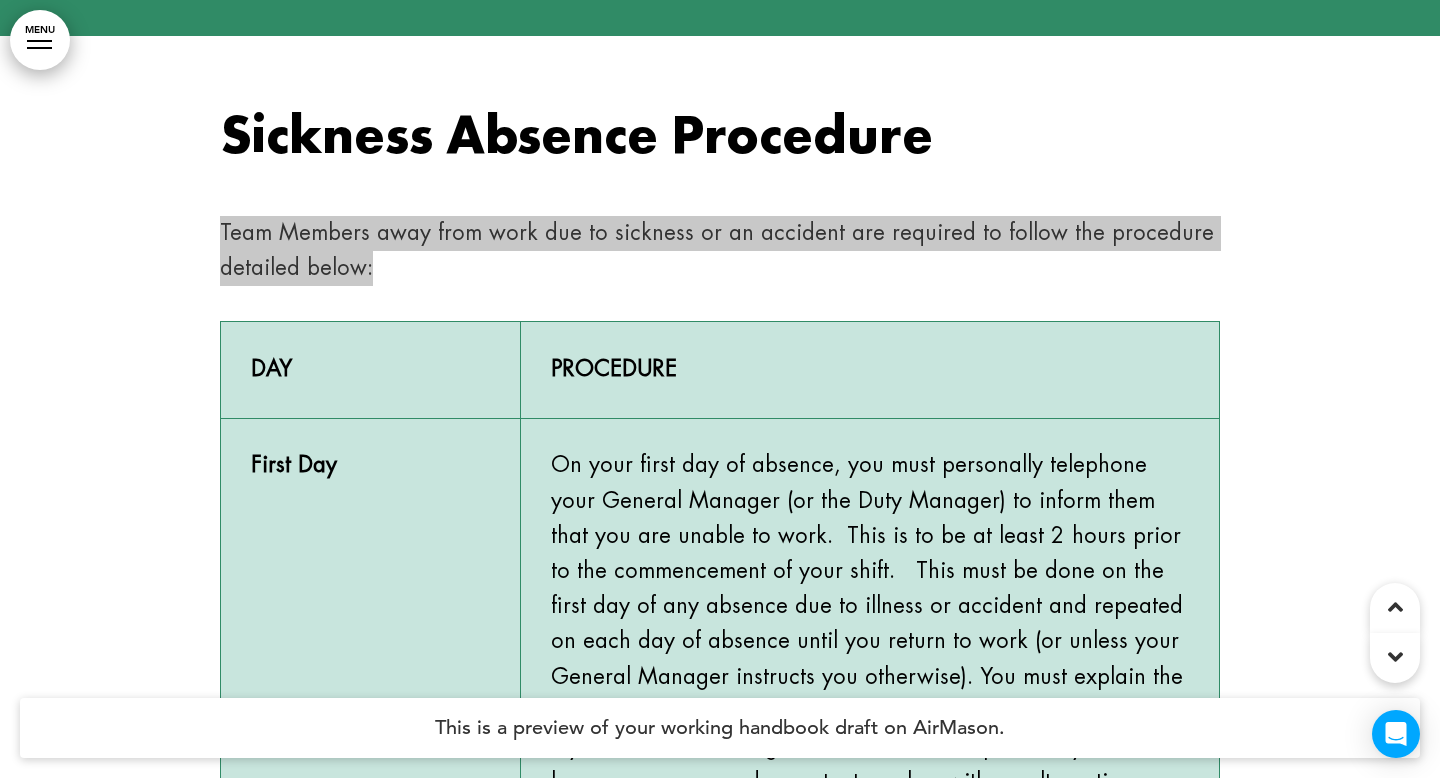 scroll, scrollTop: 850, scrollLeft: 0, axis: vertical 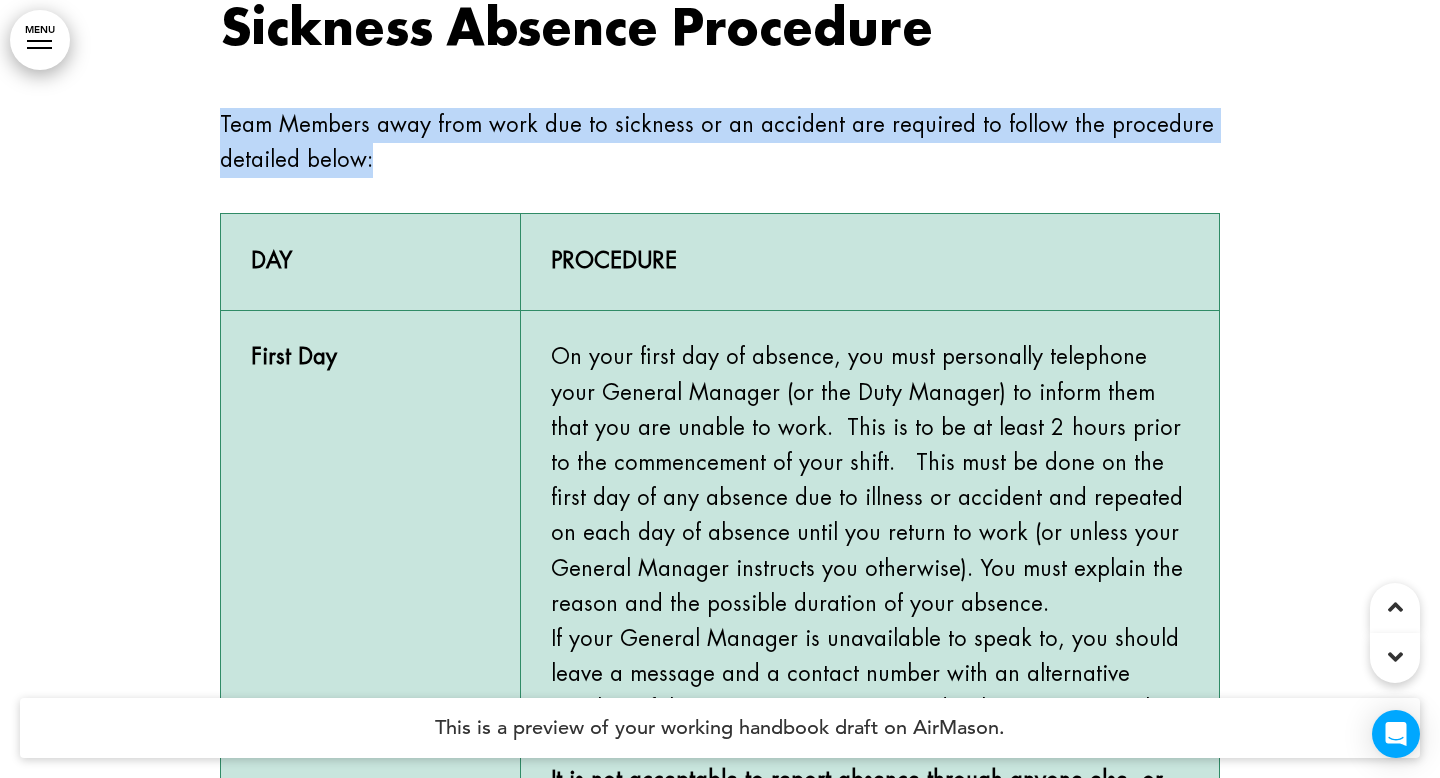 click on "First Day" at bounding box center [294, 357] 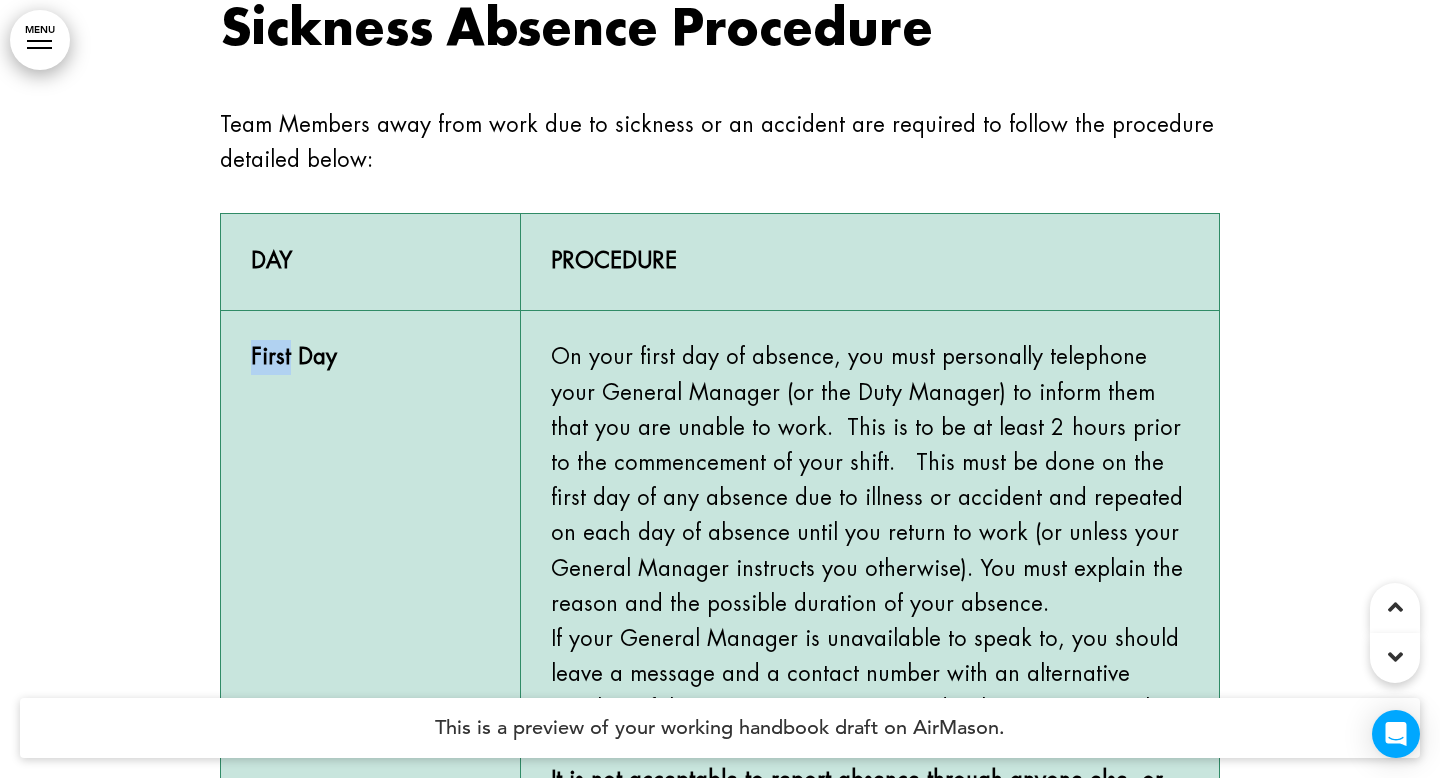 click on "First Day" at bounding box center (294, 357) 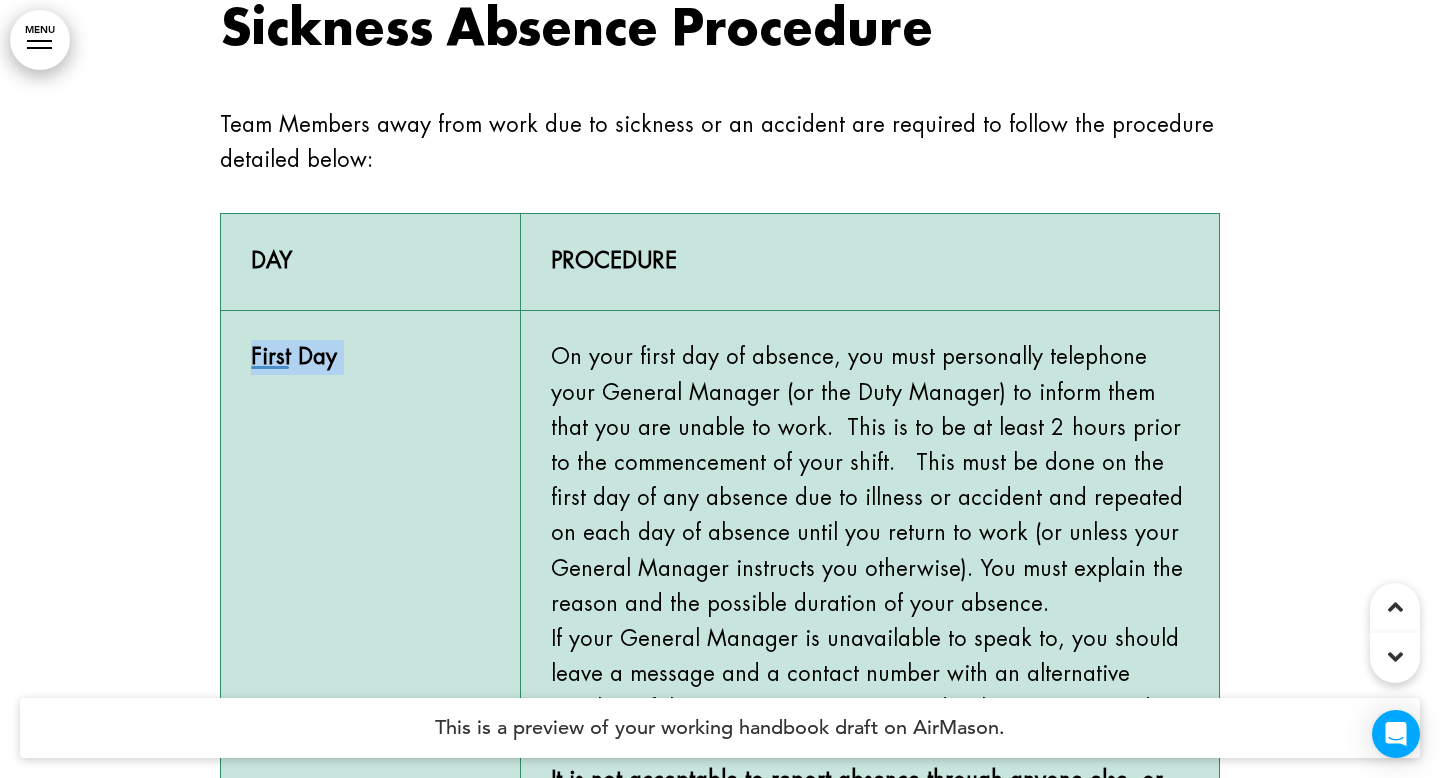 click on "First Day" at bounding box center (294, 357) 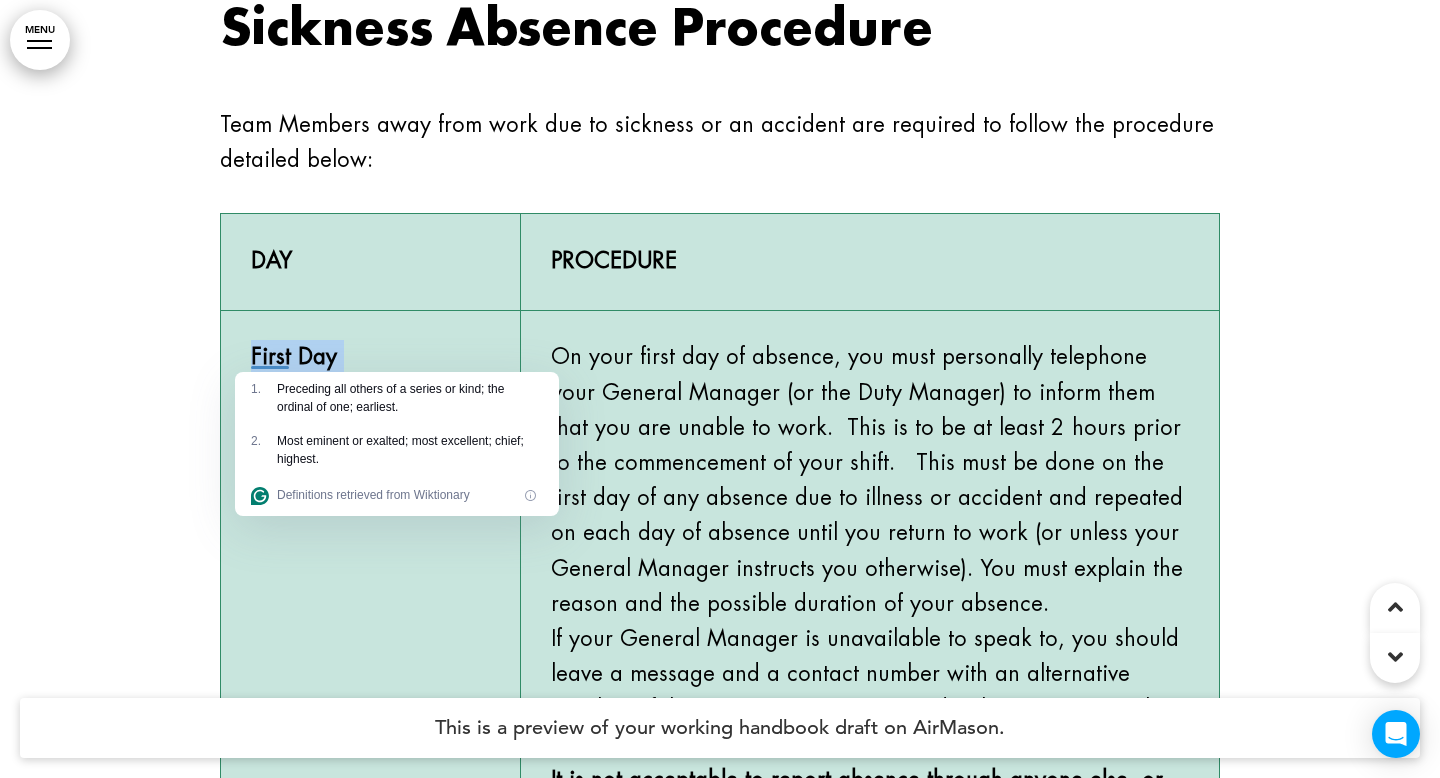 copy on "First Day" 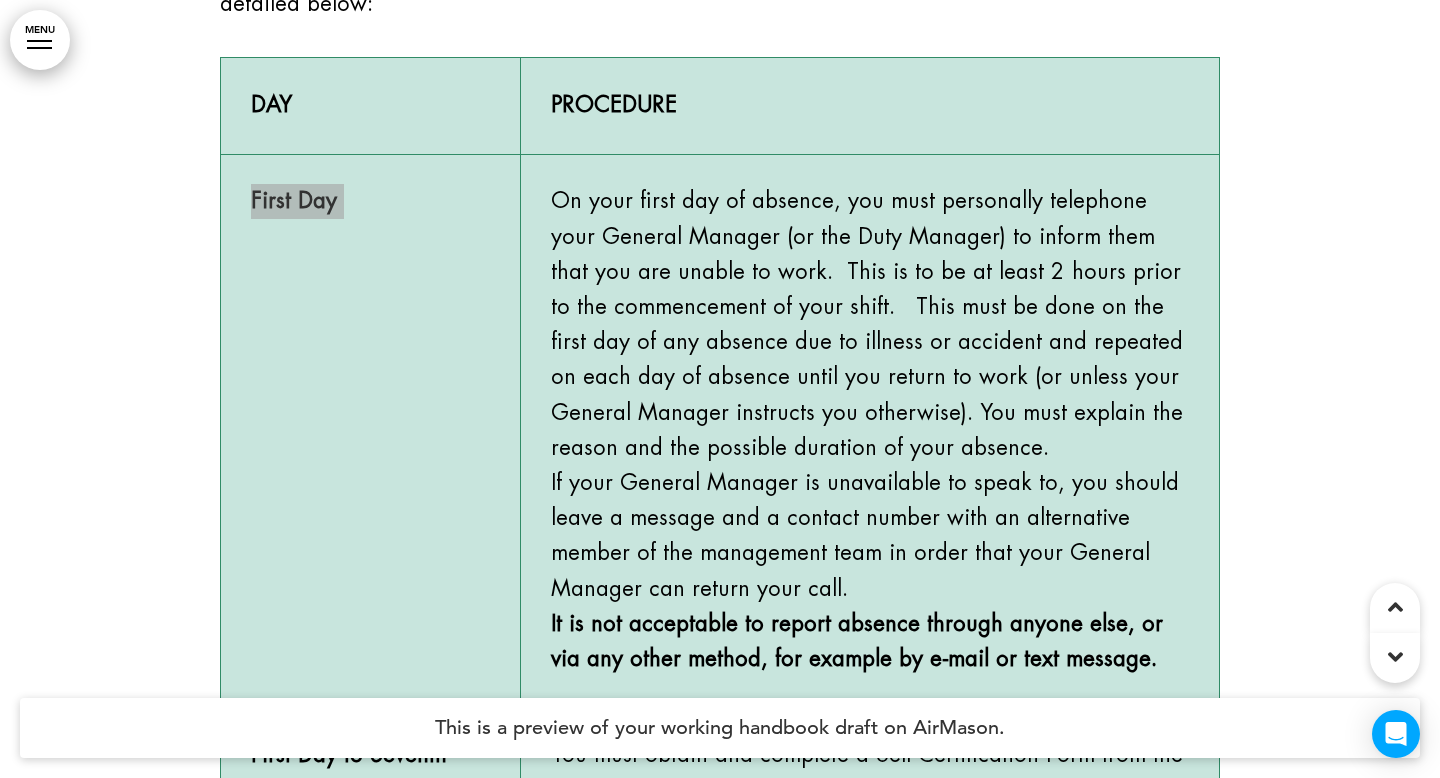 scroll, scrollTop: 1190, scrollLeft: 0, axis: vertical 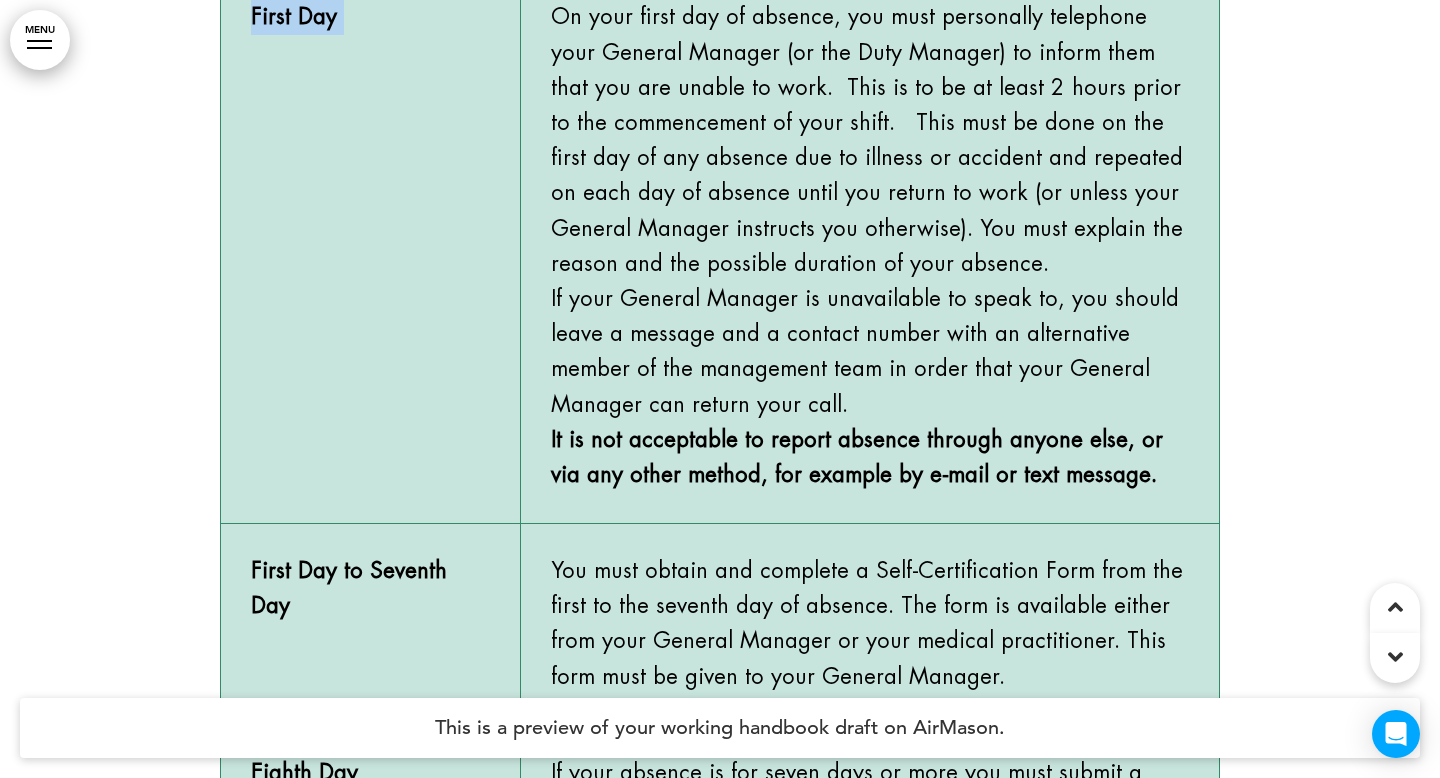 click on "If your General Manager is unavailable to speak to, you should leave a message and a contact number with an alternative member of the management team in order that your General Manager can return your call." at bounding box center (870, 352) 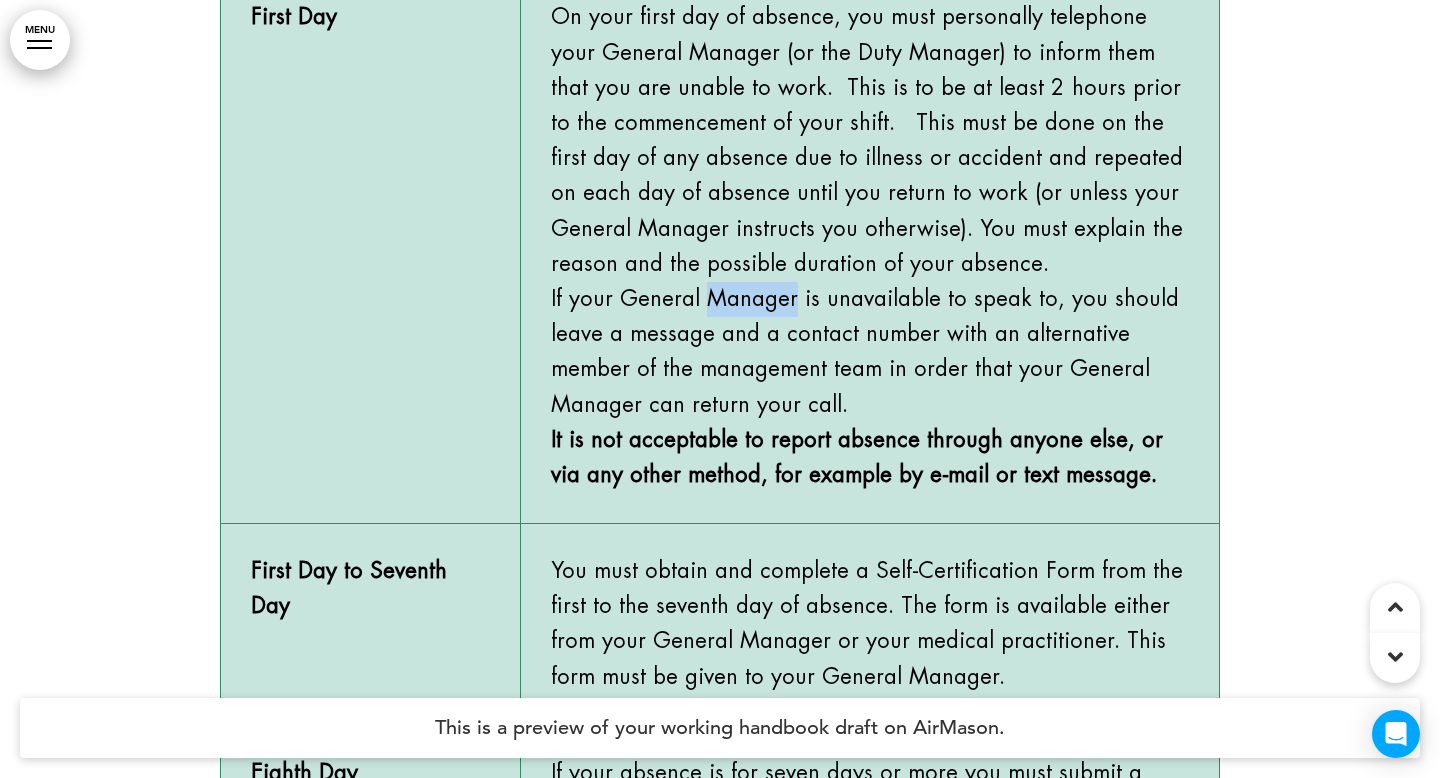 click on "If your General Manager is unavailable to speak to, you should leave a message and a contact number with an alternative member of the management team in order that your General Manager can return your call." at bounding box center [870, 352] 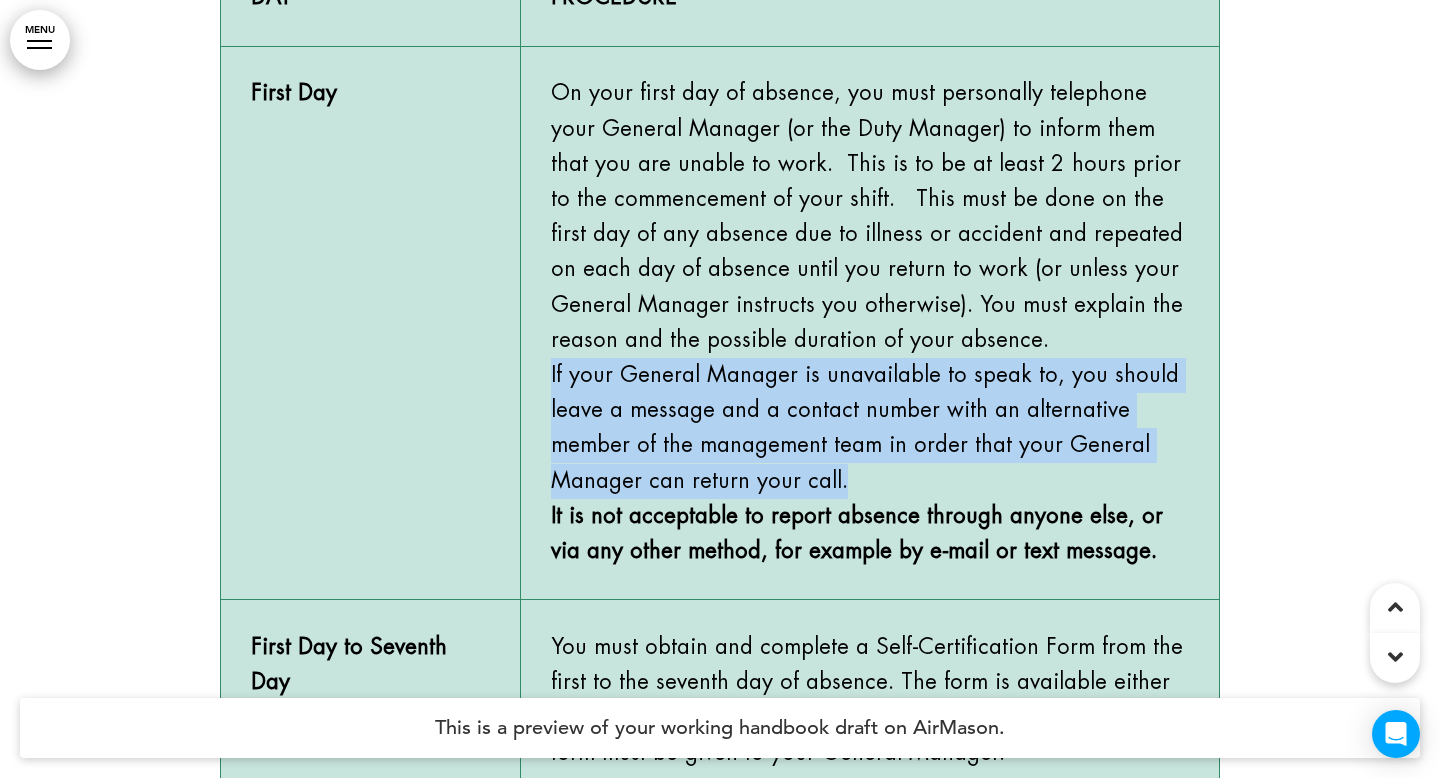 scroll, scrollTop: 1102, scrollLeft: 0, axis: vertical 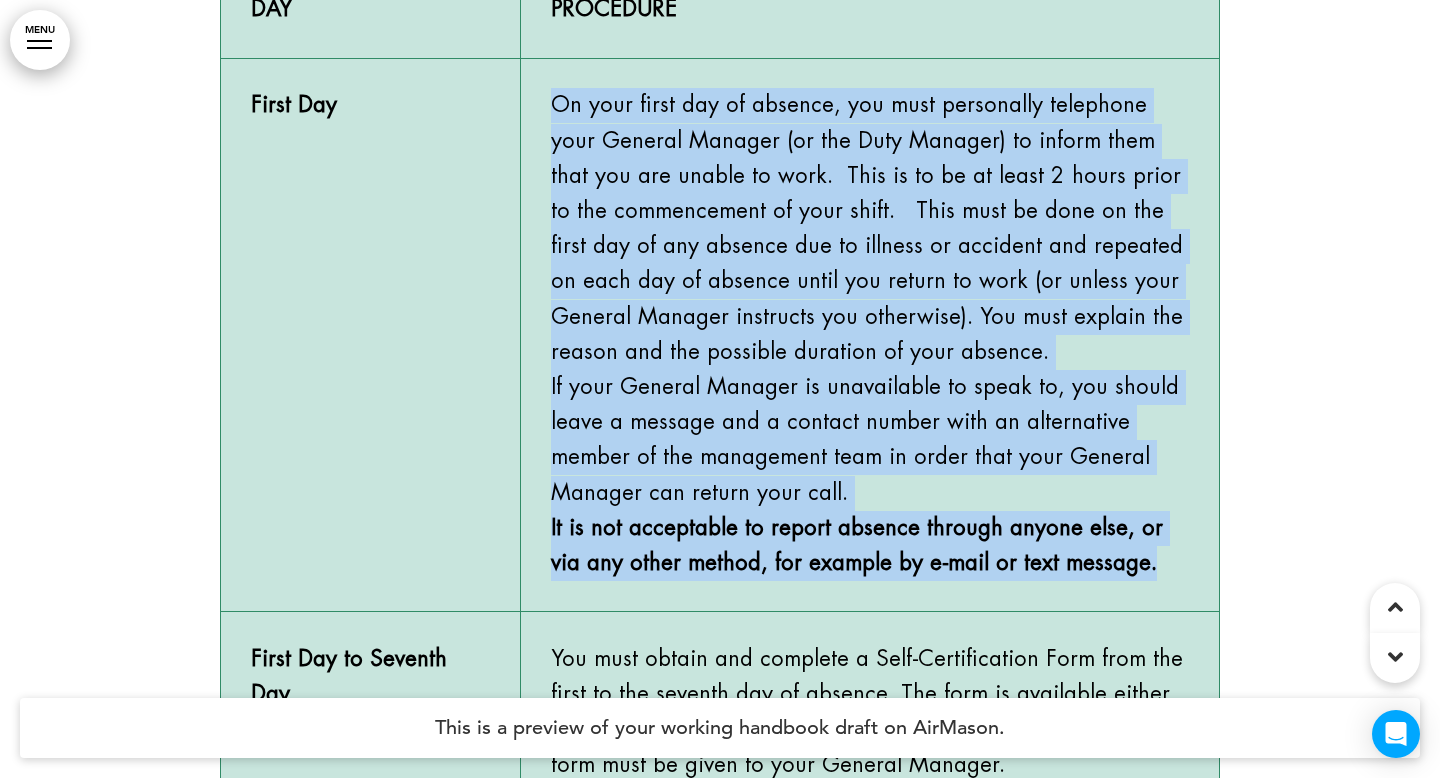 drag, startPoint x: 958, startPoint y: 485, endPoint x: 547, endPoint y: 90, distance: 570.04034 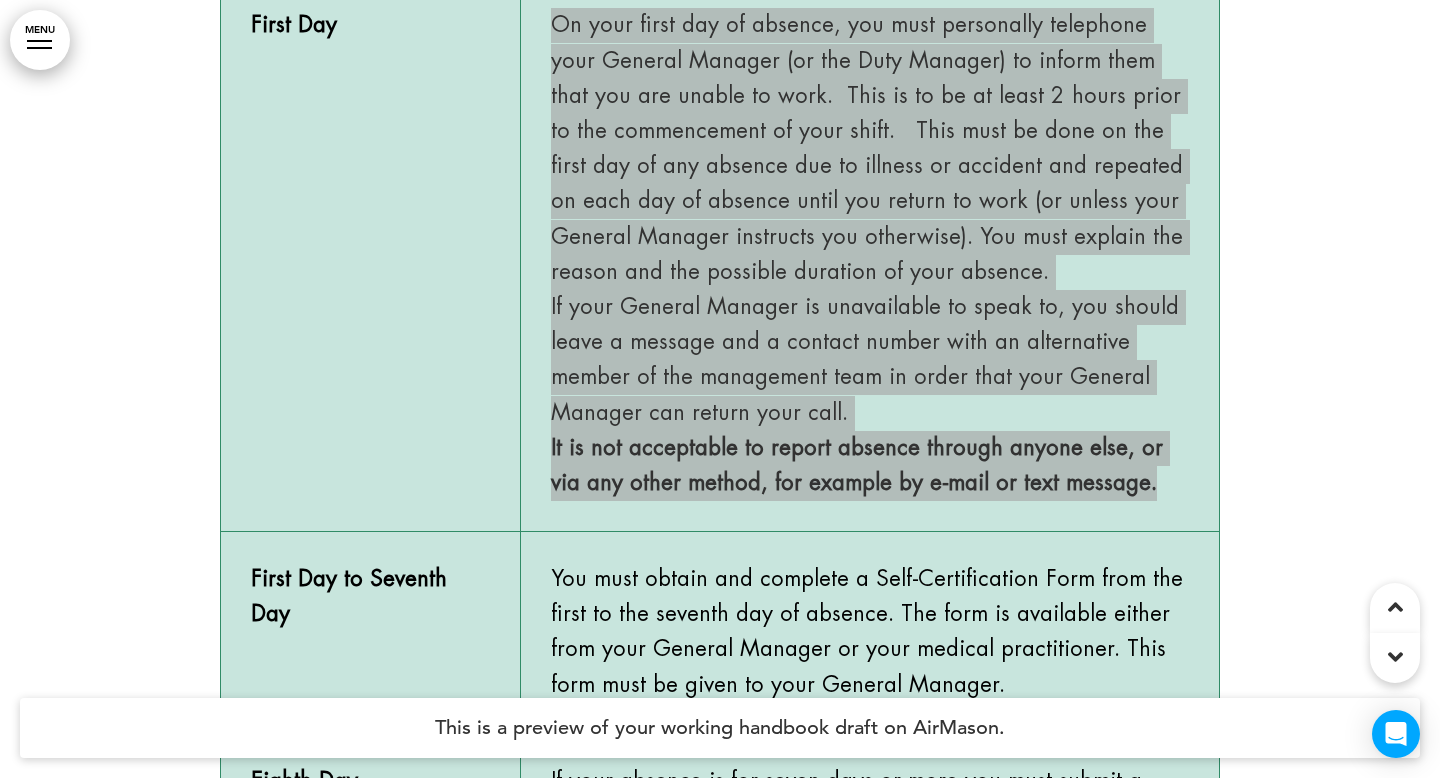 scroll, scrollTop: 1284, scrollLeft: 0, axis: vertical 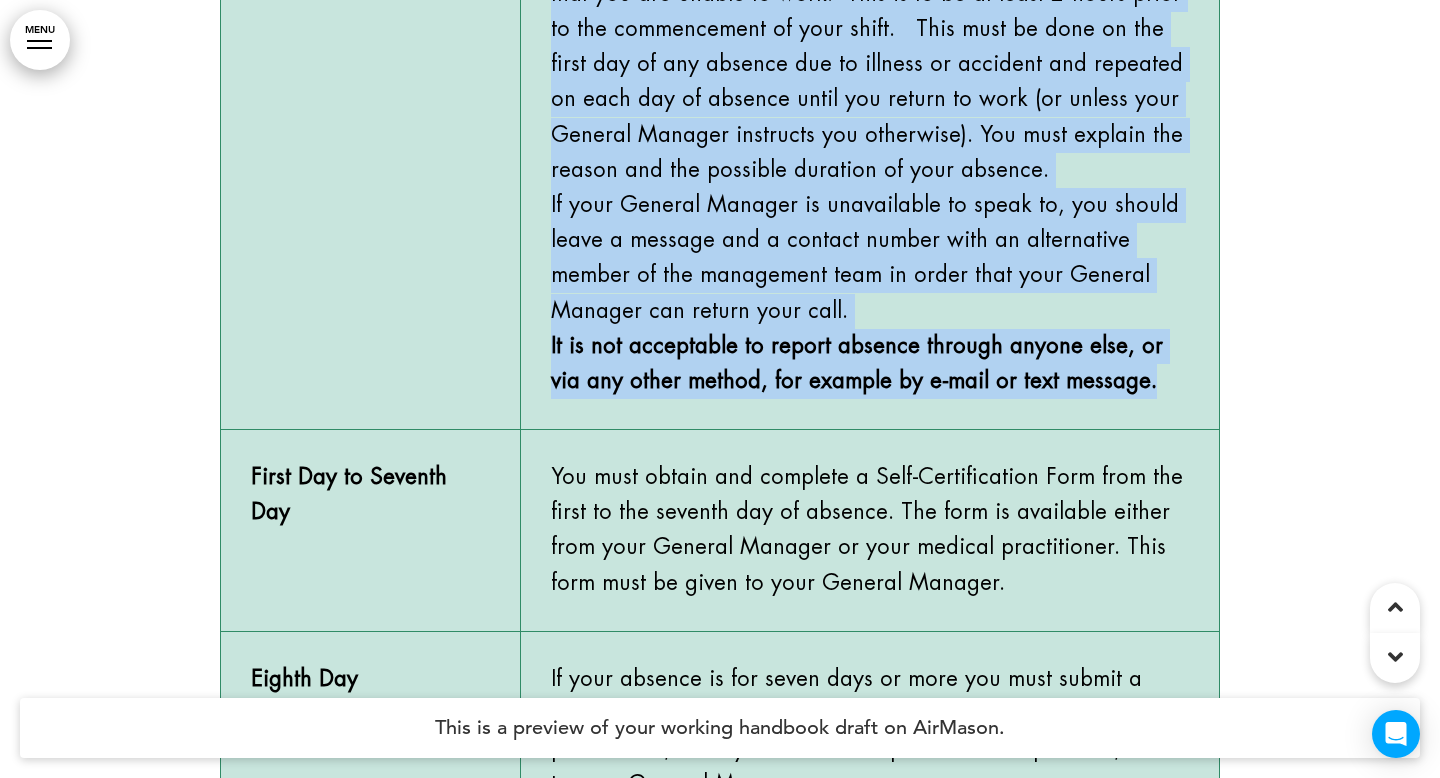 click on "First Day to Seventh Day" at bounding box center [371, 531] 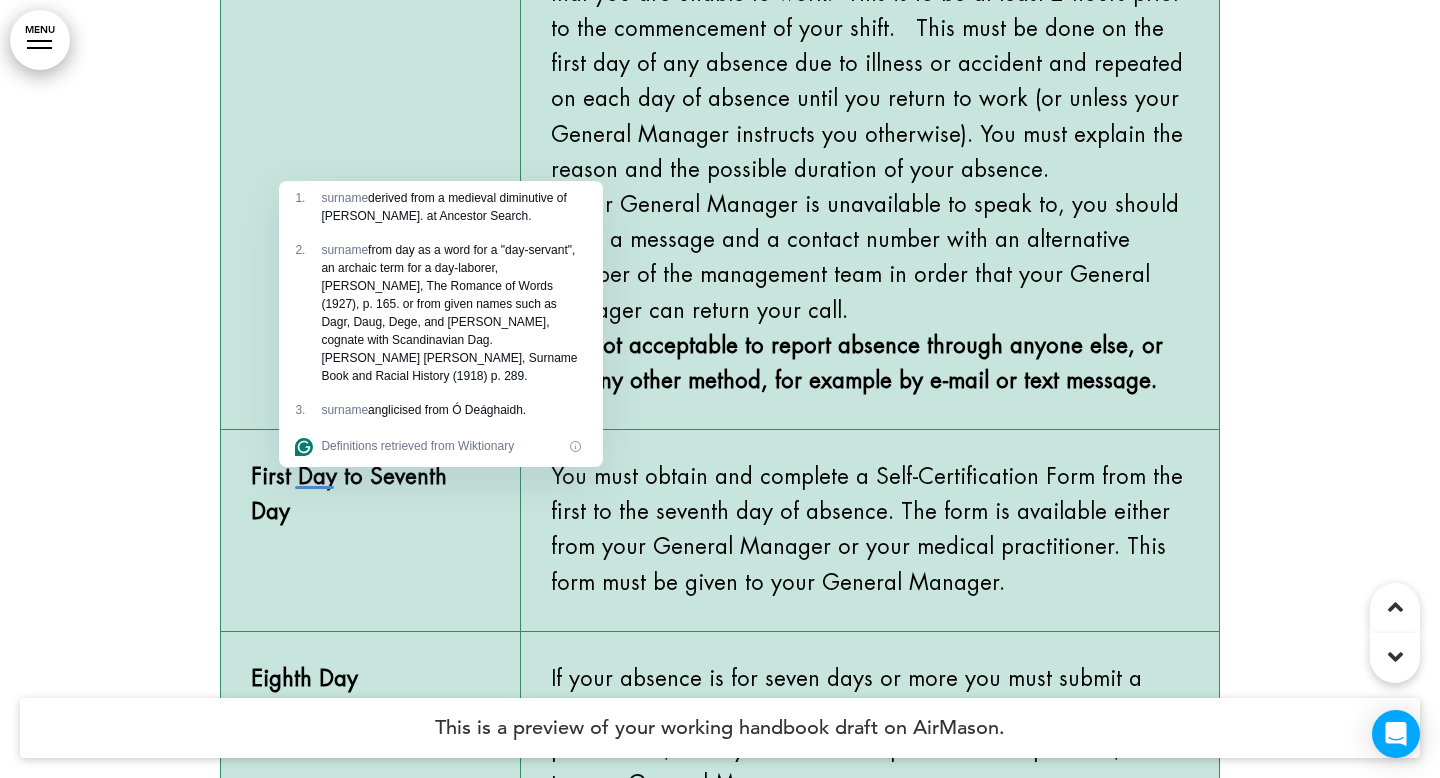 click on "First Day to Seventh Day" at bounding box center (349, 494) 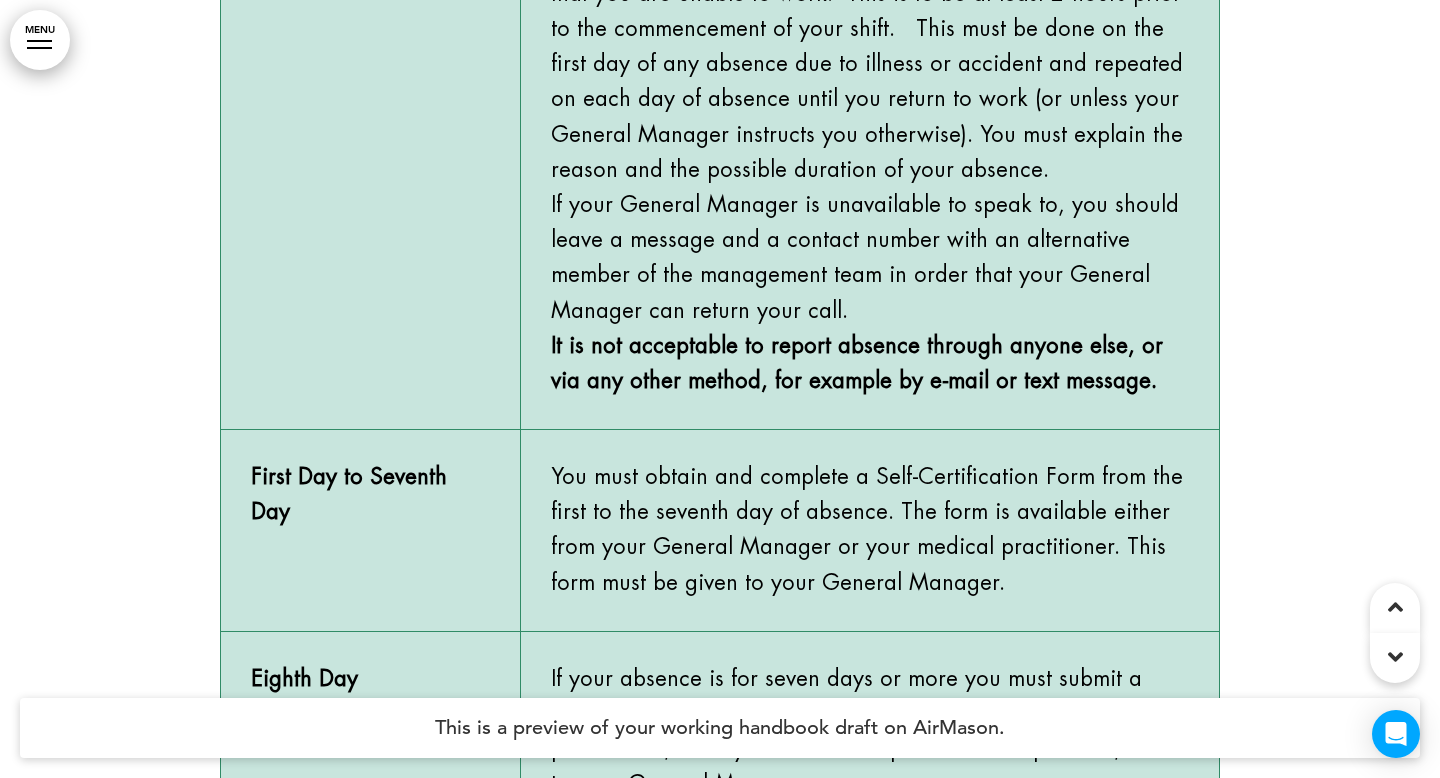 click on "First Day to Seventh Day" at bounding box center [349, 494] 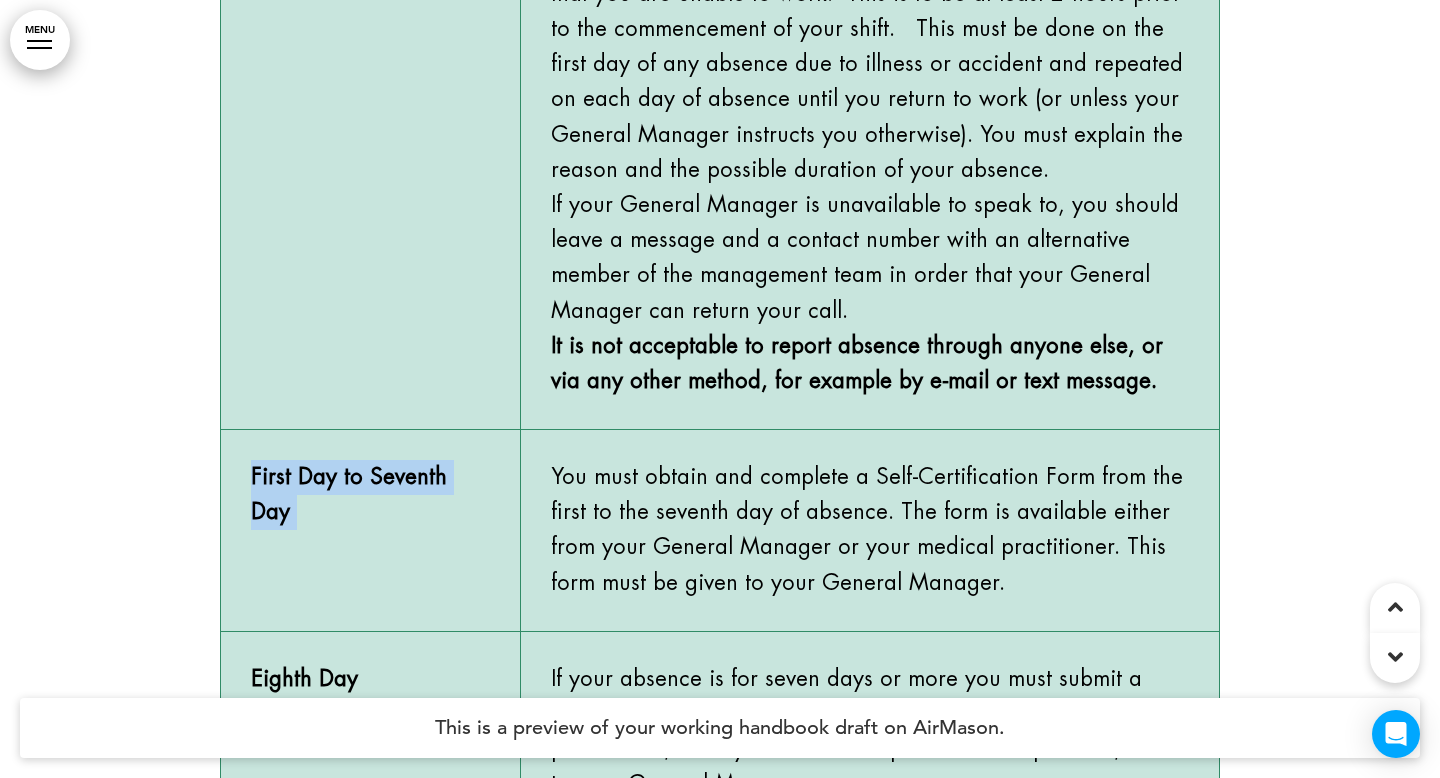 click on "First Day to Seventh Day" at bounding box center [349, 494] 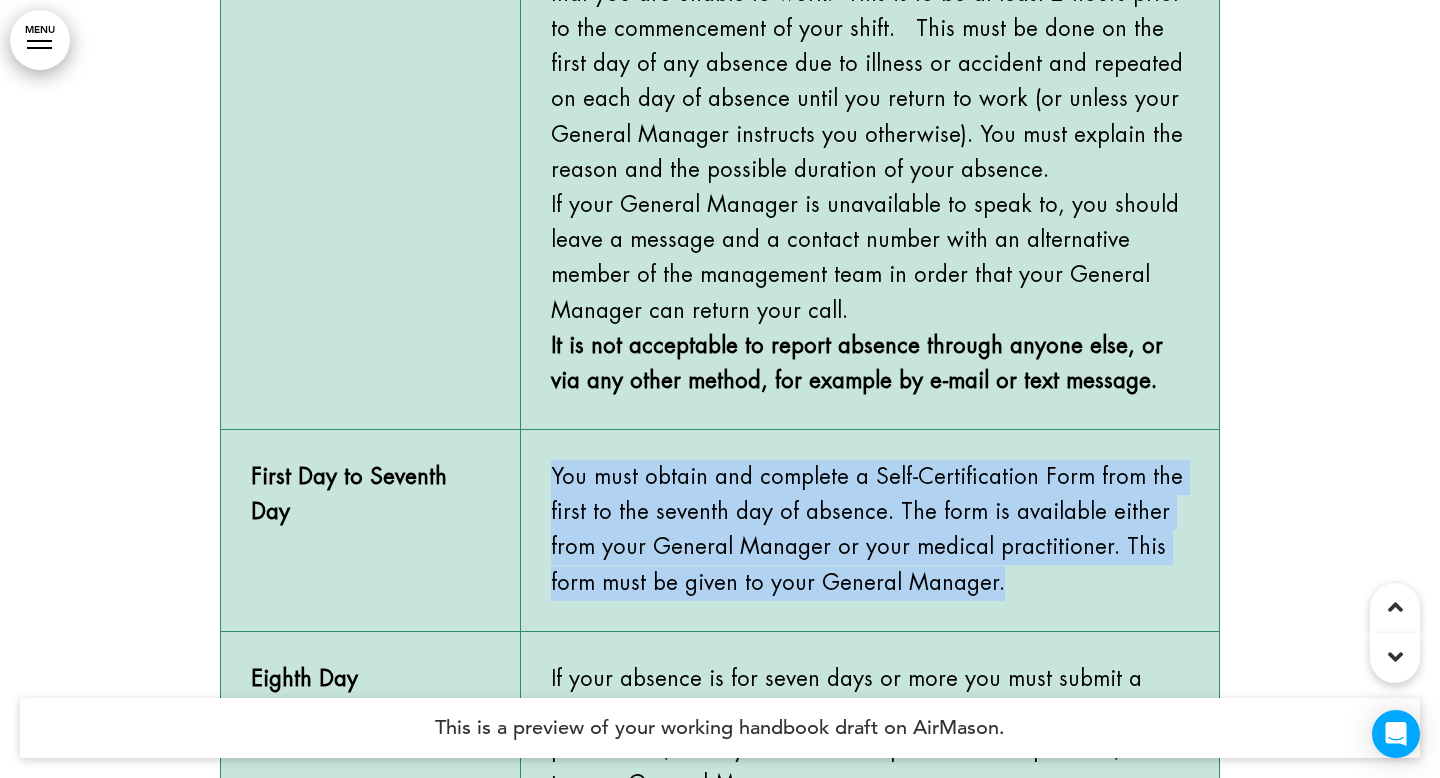 drag, startPoint x: 552, startPoint y: 477, endPoint x: 1028, endPoint y: 604, distance: 492.651 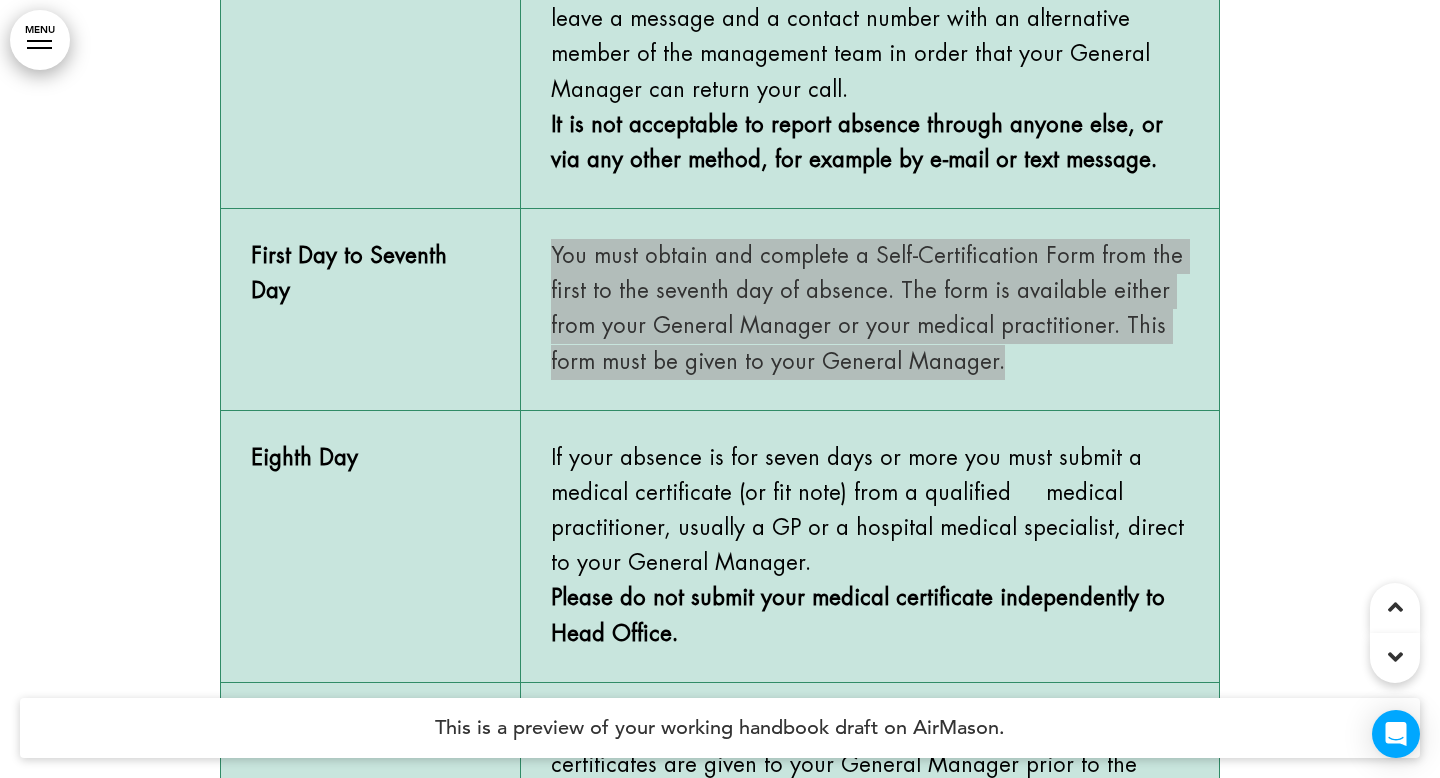 scroll, scrollTop: 1519, scrollLeft: 0, axis: vertical 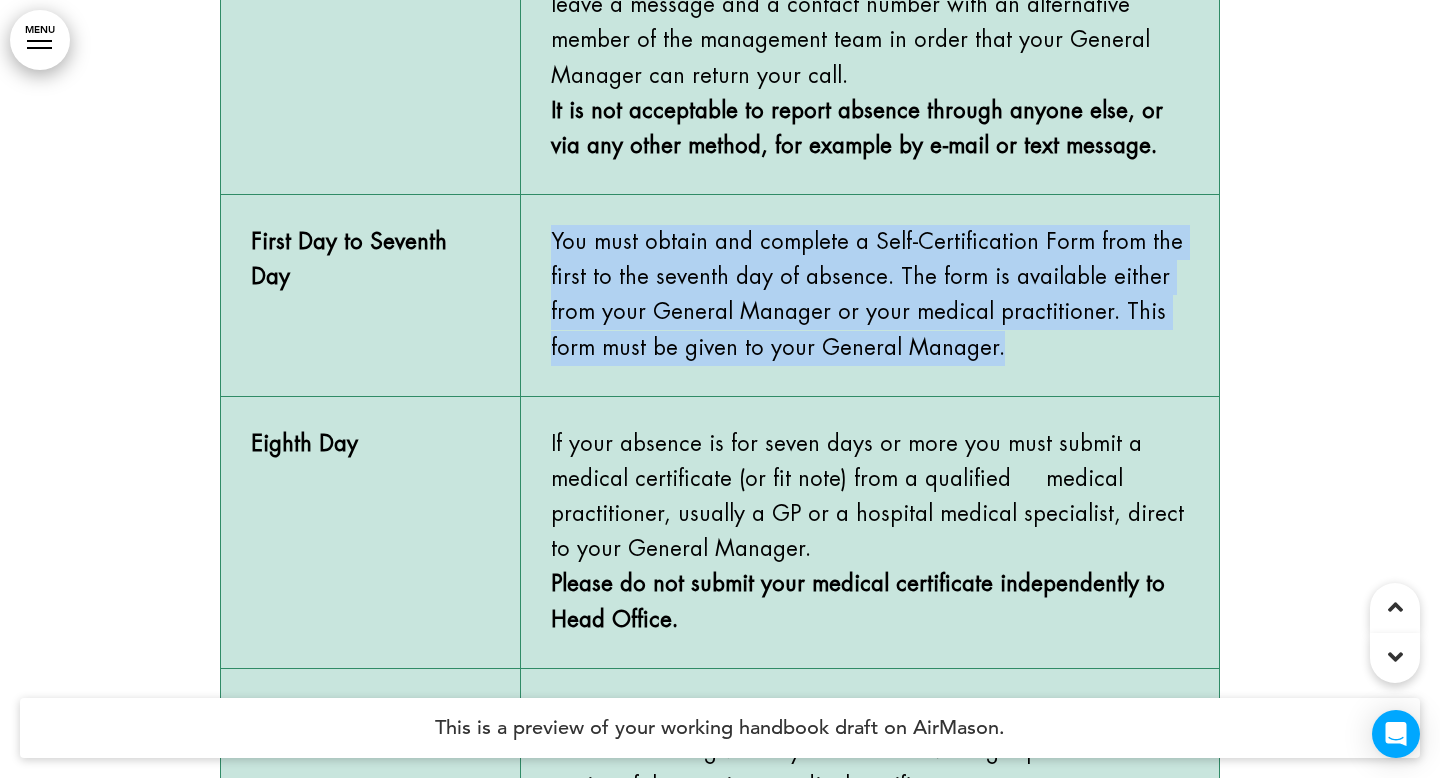 click on "Eighth Day" at bounding box center (304, 444) 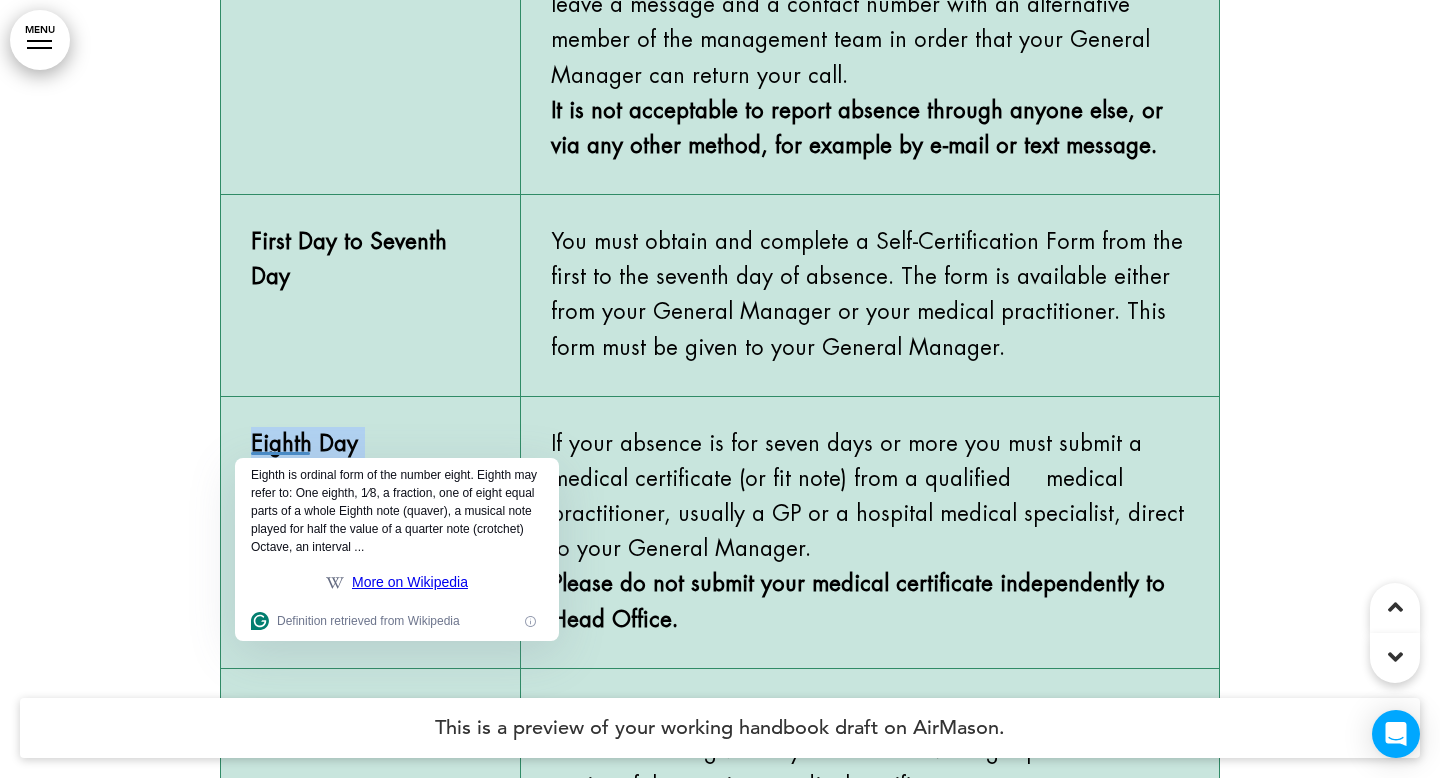 copy on "Eighth Day" 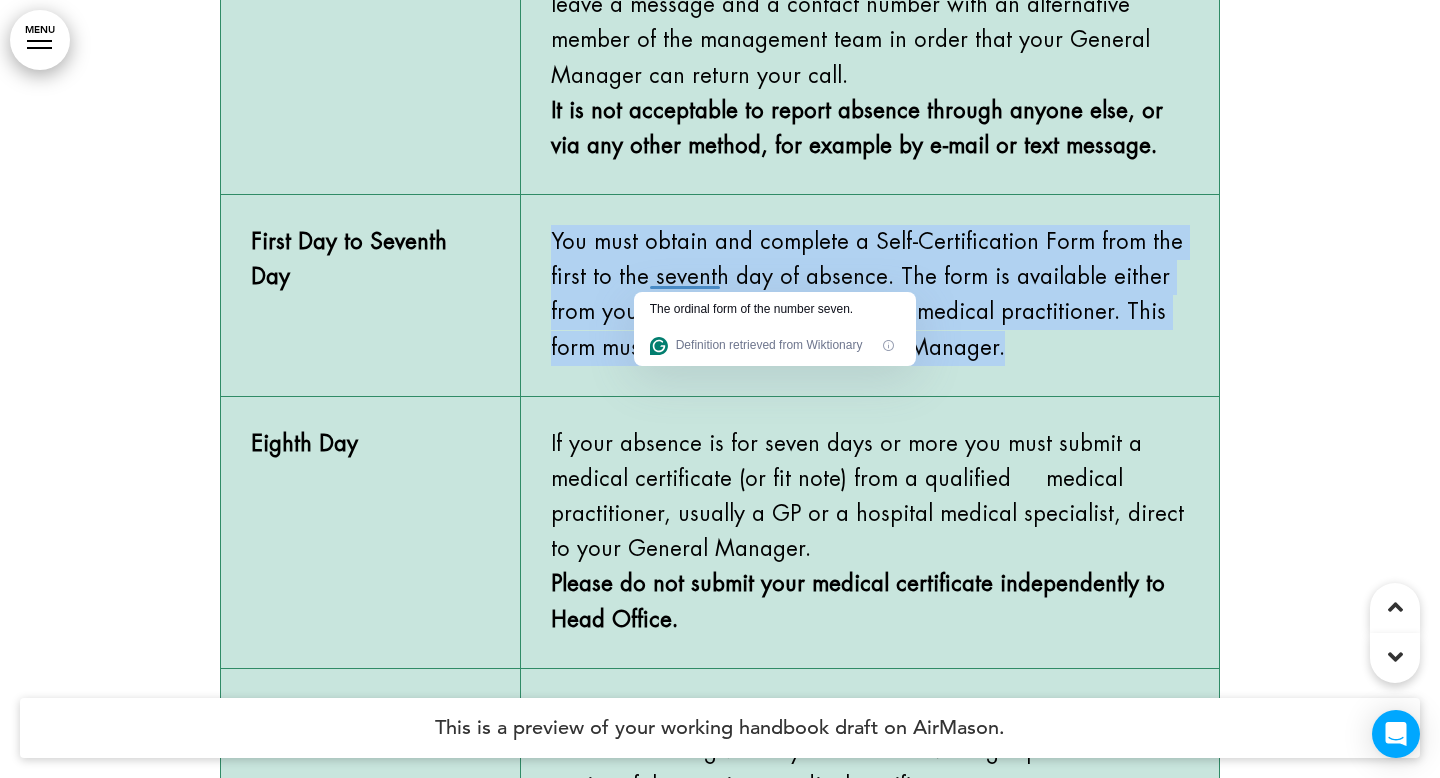 copy on "You must obtain and complete a Self-Certification Form from the first to the seventh day of absence. The form is available either from your General Manager or your medical practitioner. This form must be given to your General Manager." 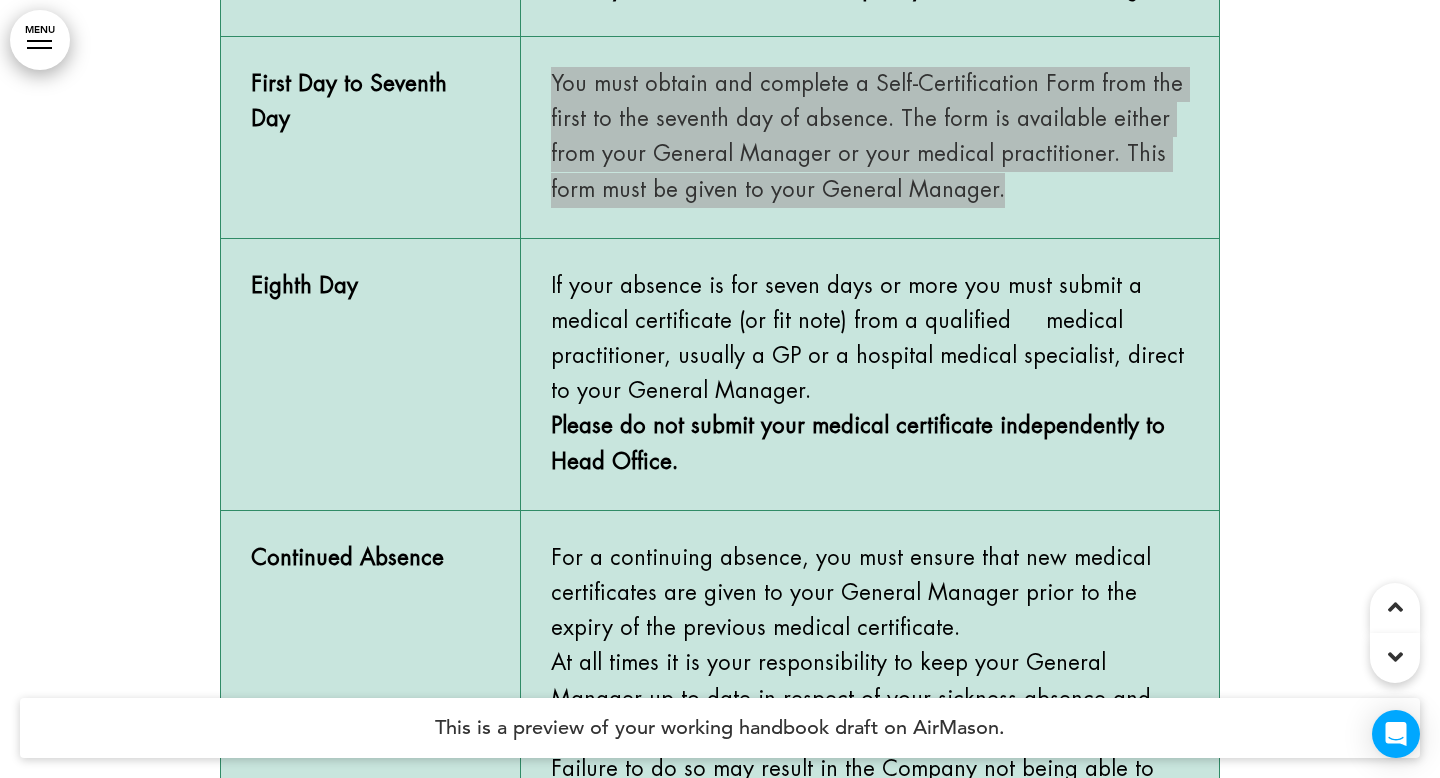 scroll, scrollTop: 1574, scrollLeft: 0, axis: vertical 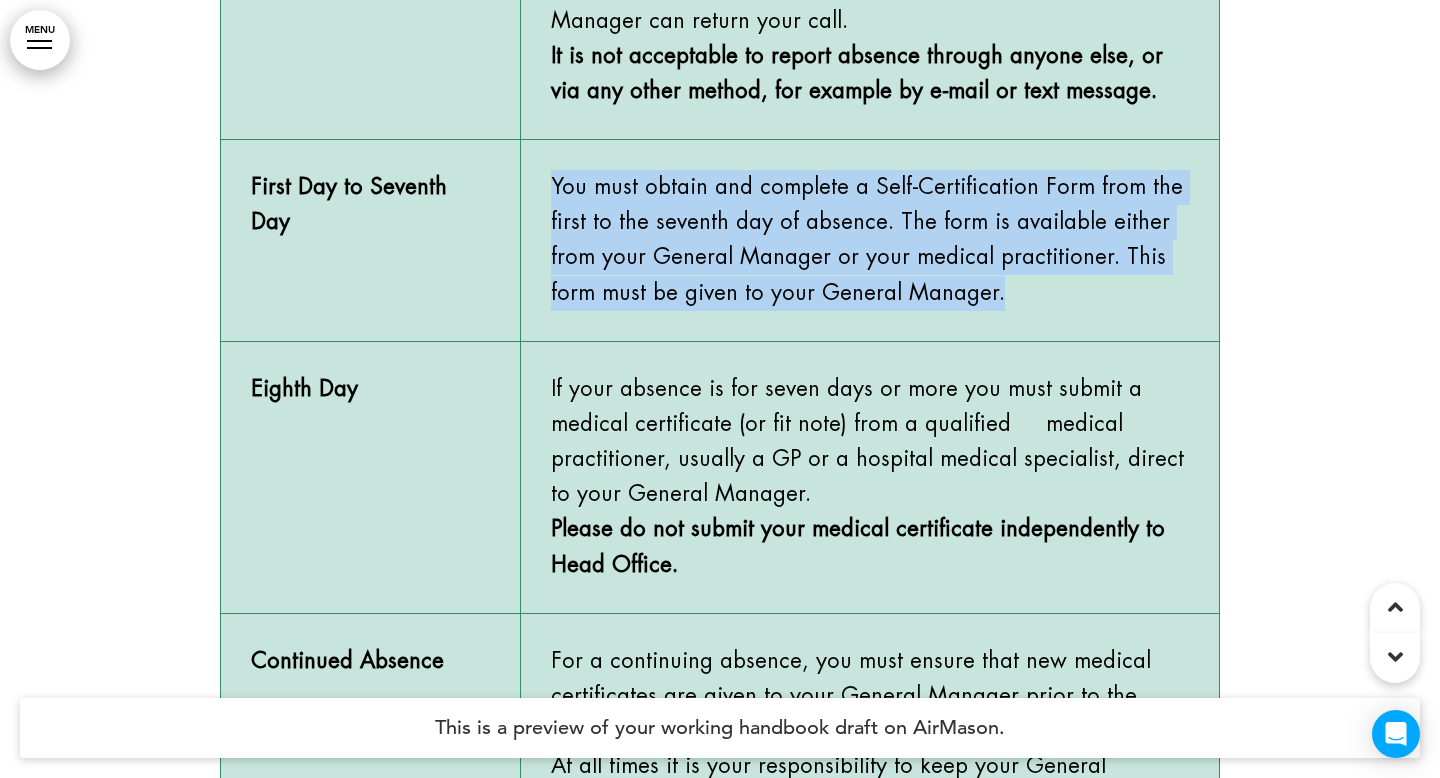 click on "If your absence is for seven days or more you must submit a medical certificate (or fit note) from a qualified     medical practitioner, usually a GP or a hospital medical specialist, direct to your General Manager." at bounding box center [870, 442] 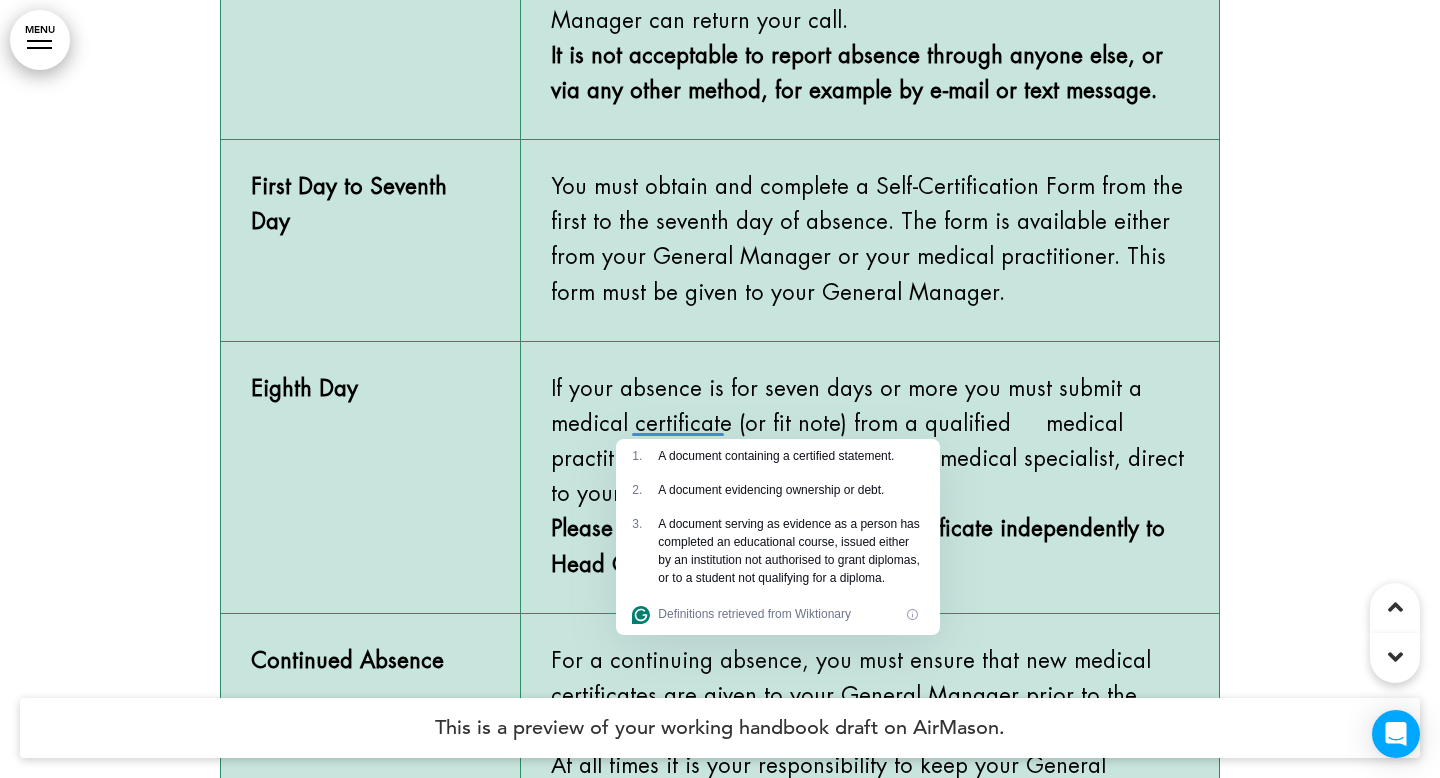 click on "If your absence is for seven days or more you must submit a medical certificate (or fit note) from a qualified     medical practitioner, usually a GP or a hospital medical specialist, direct to your General Manager." at bounding box center (870, 442) 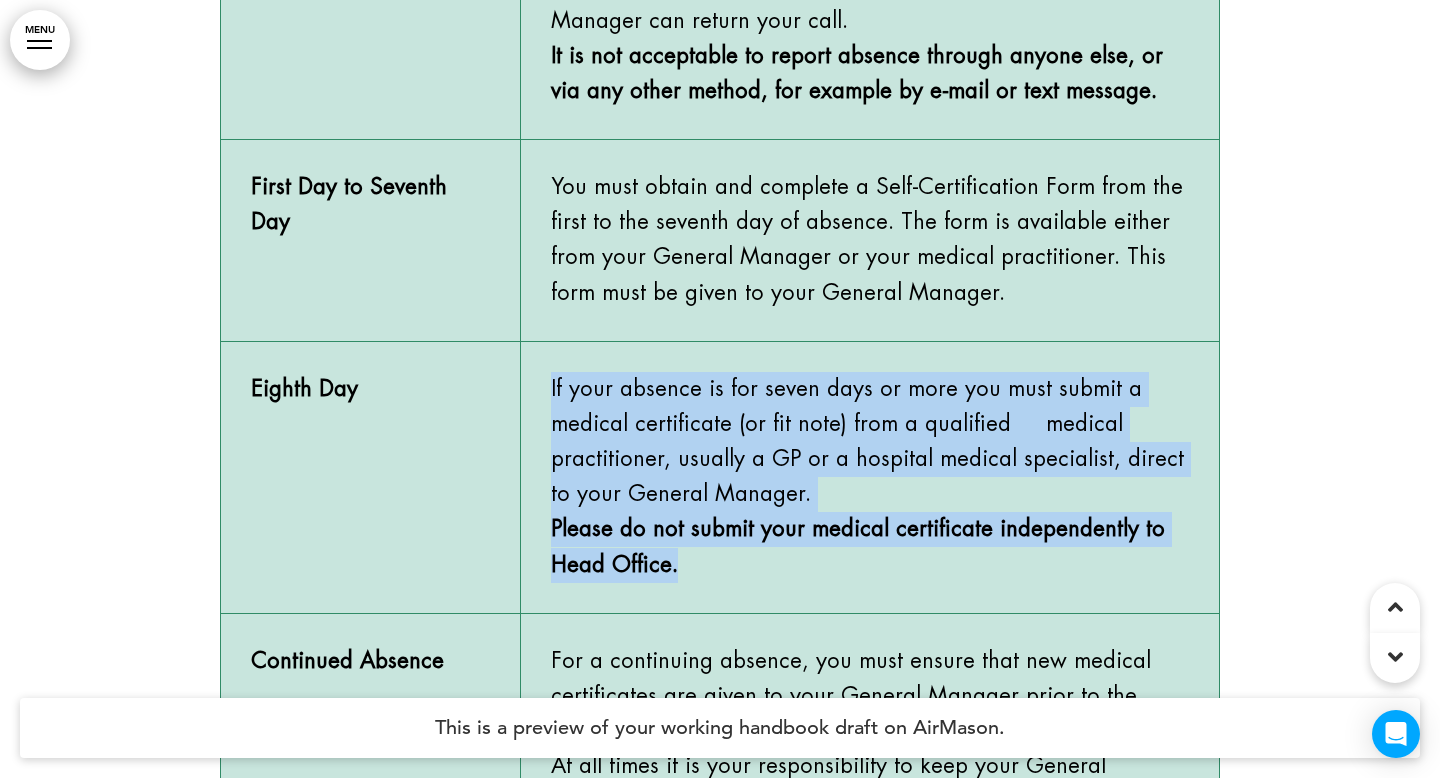 drag, startPoint x: 551, startPoint y: 385, endPoint x: 720, endPoint y: 565, distance: 246.90282 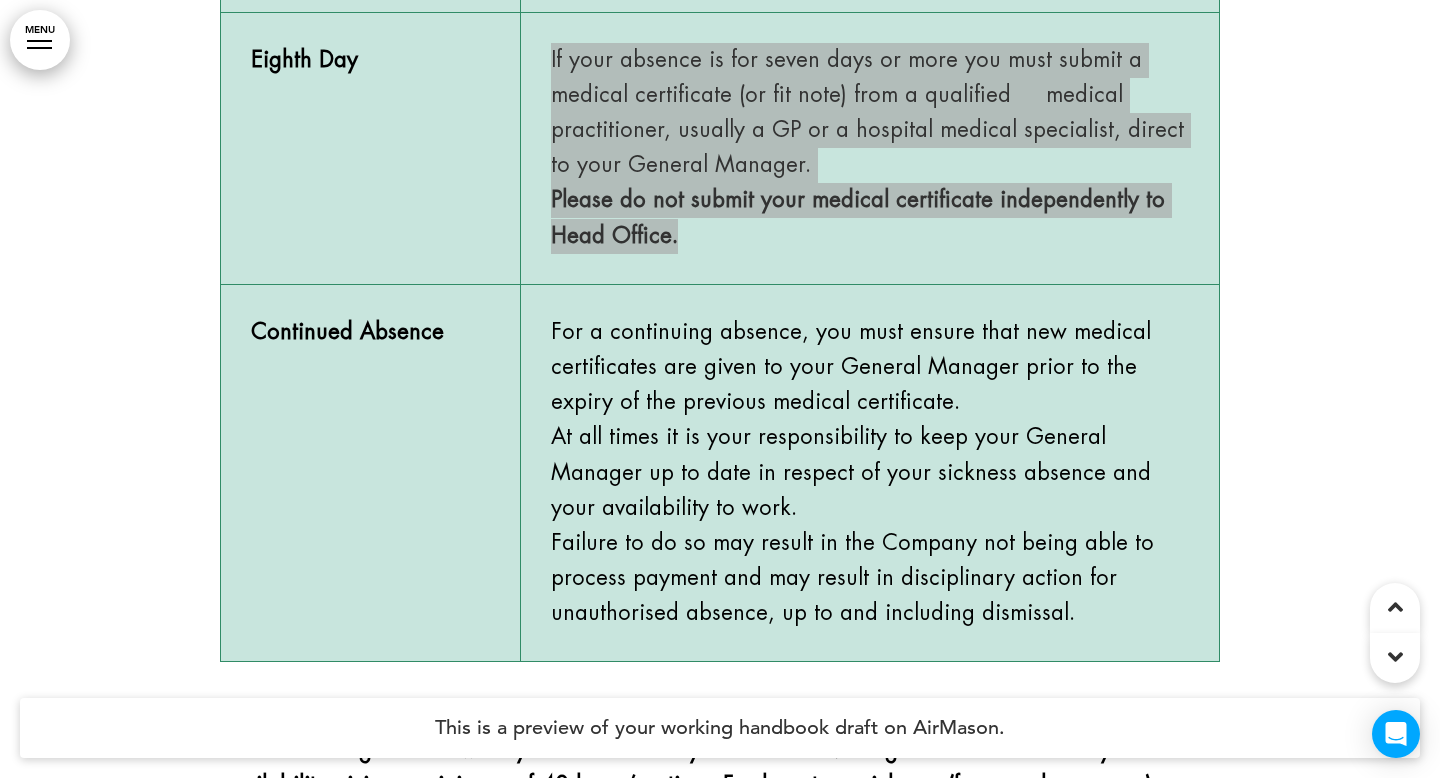 scroll, scrollTop: 1910, scrollLeft: 0, axis: vertical 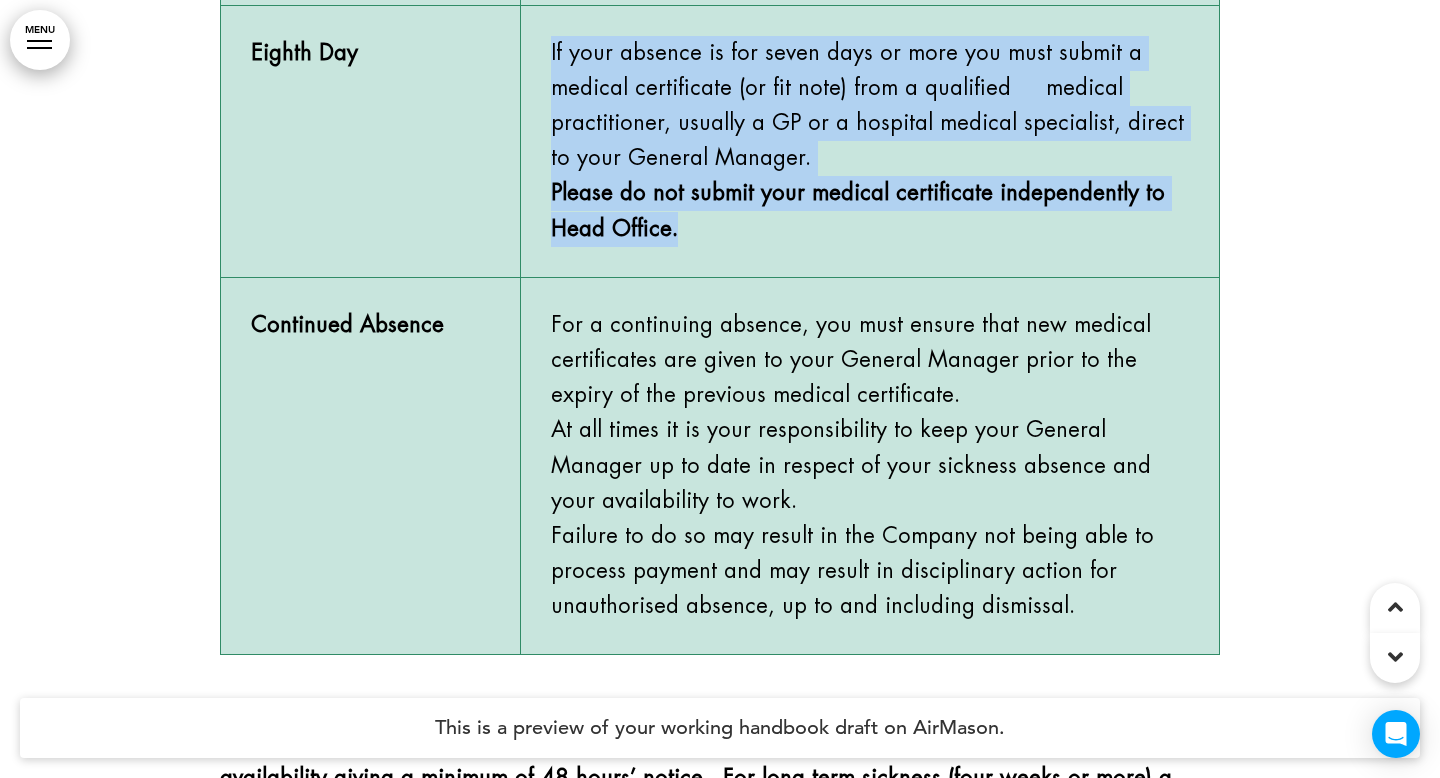 click on "Continued Absence" at bounding box center (347, 325) 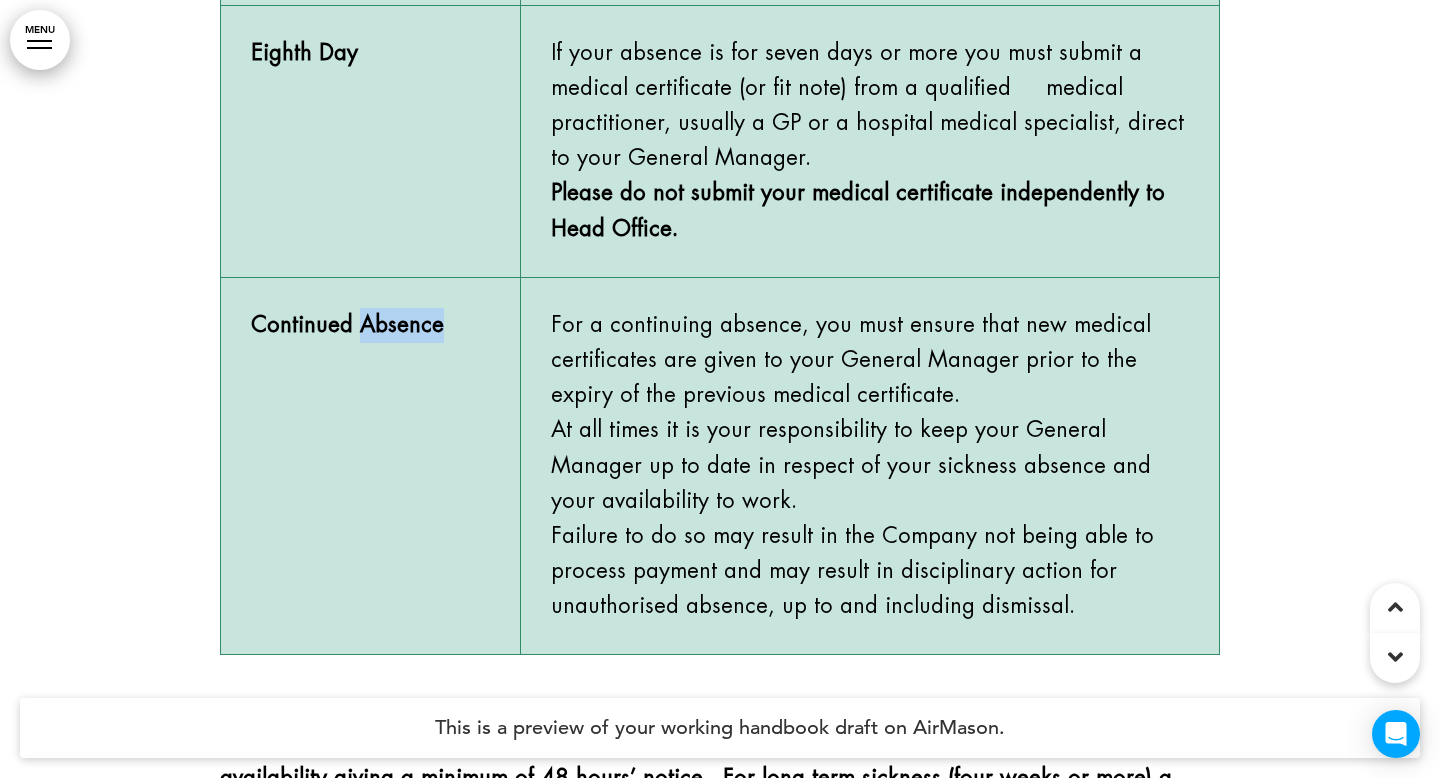 click on "Continued Absence" at bounding box center (347, 325) 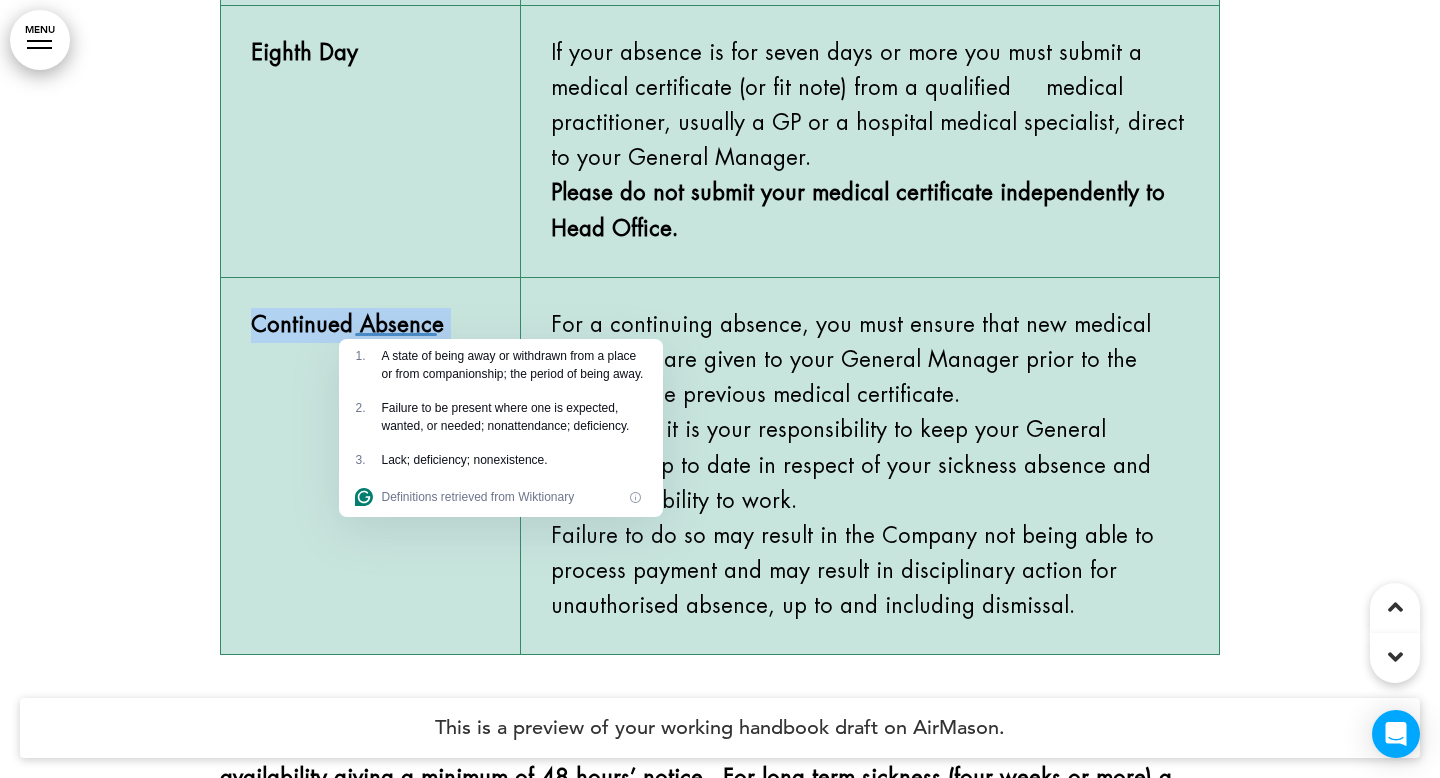click on "Continued Absence" at bounding box center (347, 325) 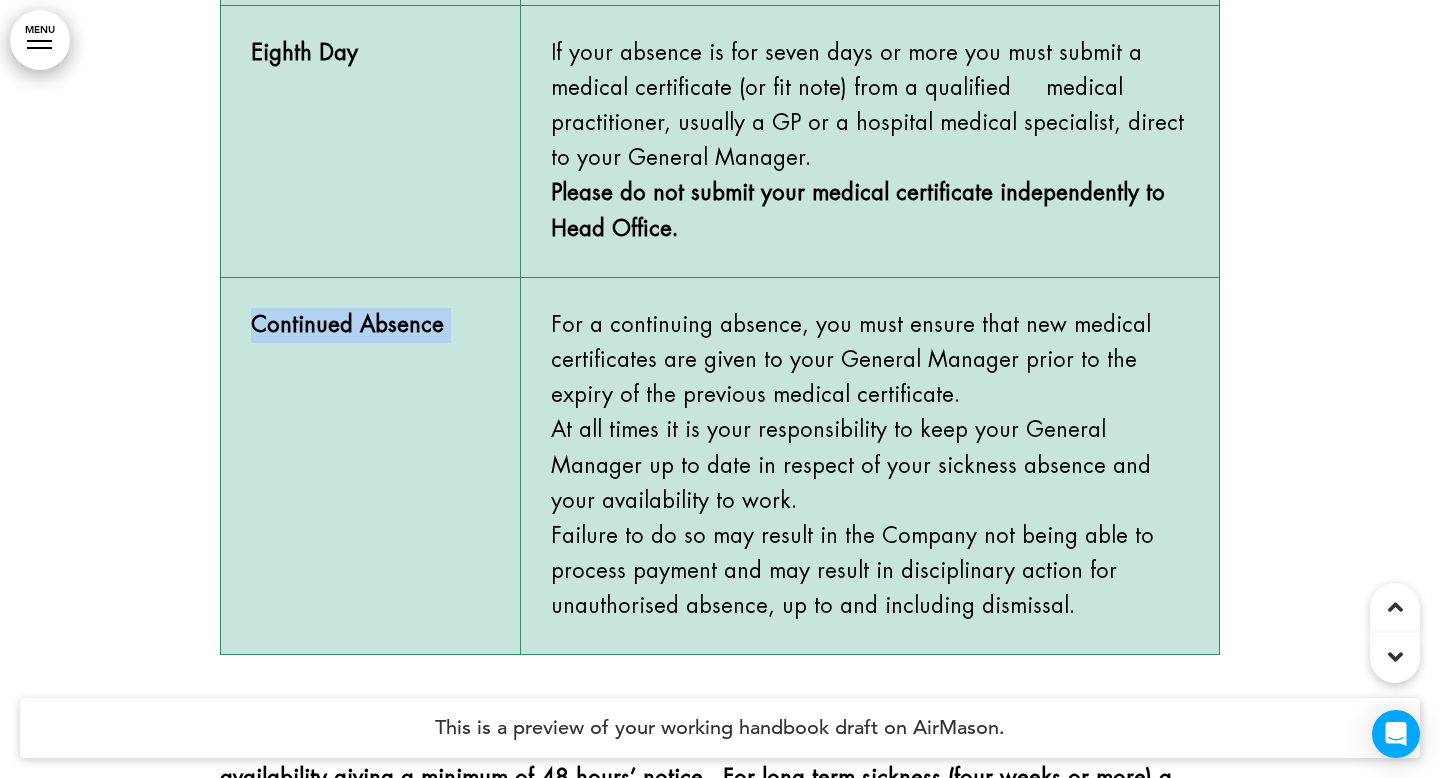 drag, startPoint x: 552, startPoint y: 321, endPoint x: 969, endPoint y: 571, distance: 486.19852 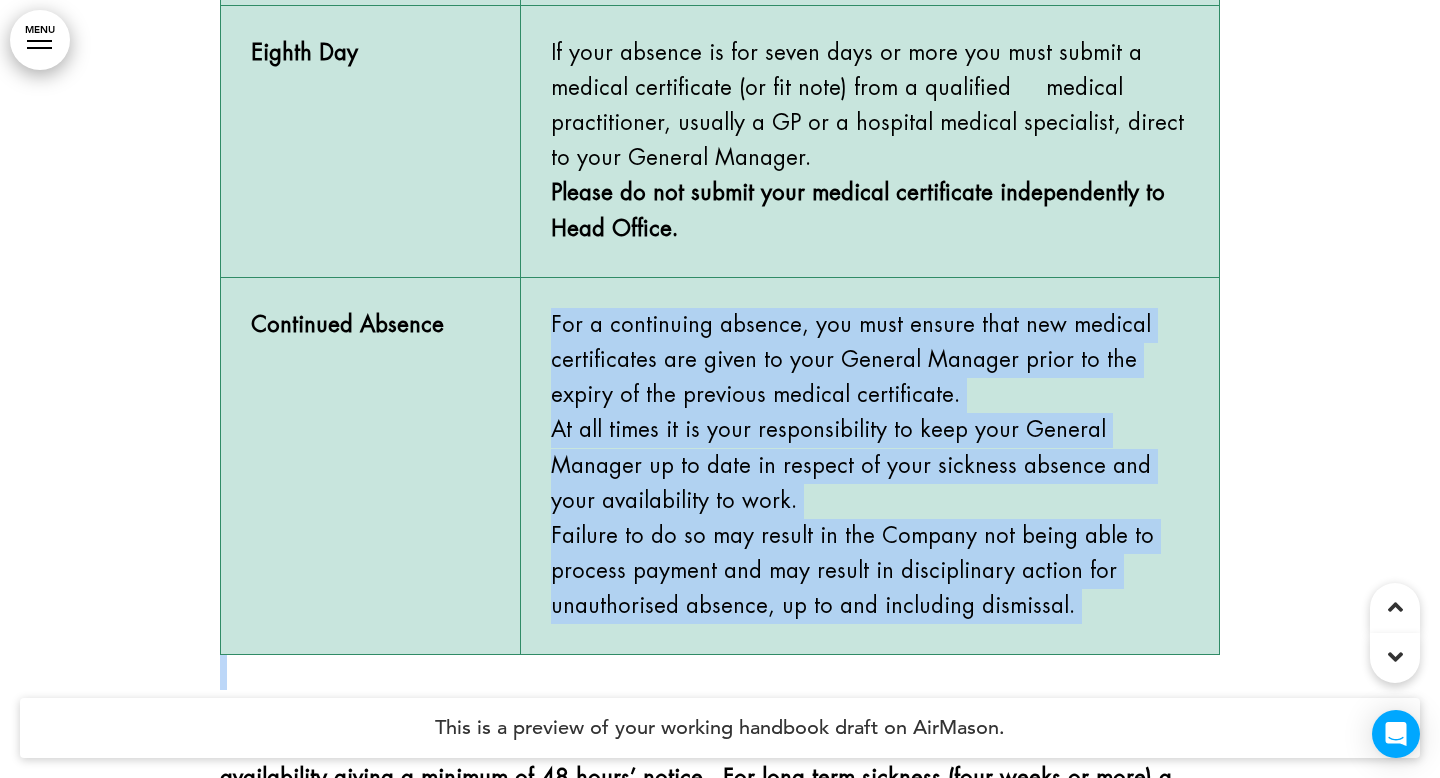 drag, startPoint x: 969, startPoint y: 571, endPoint x: 558, endPoint y: 355, distance: 464.3027 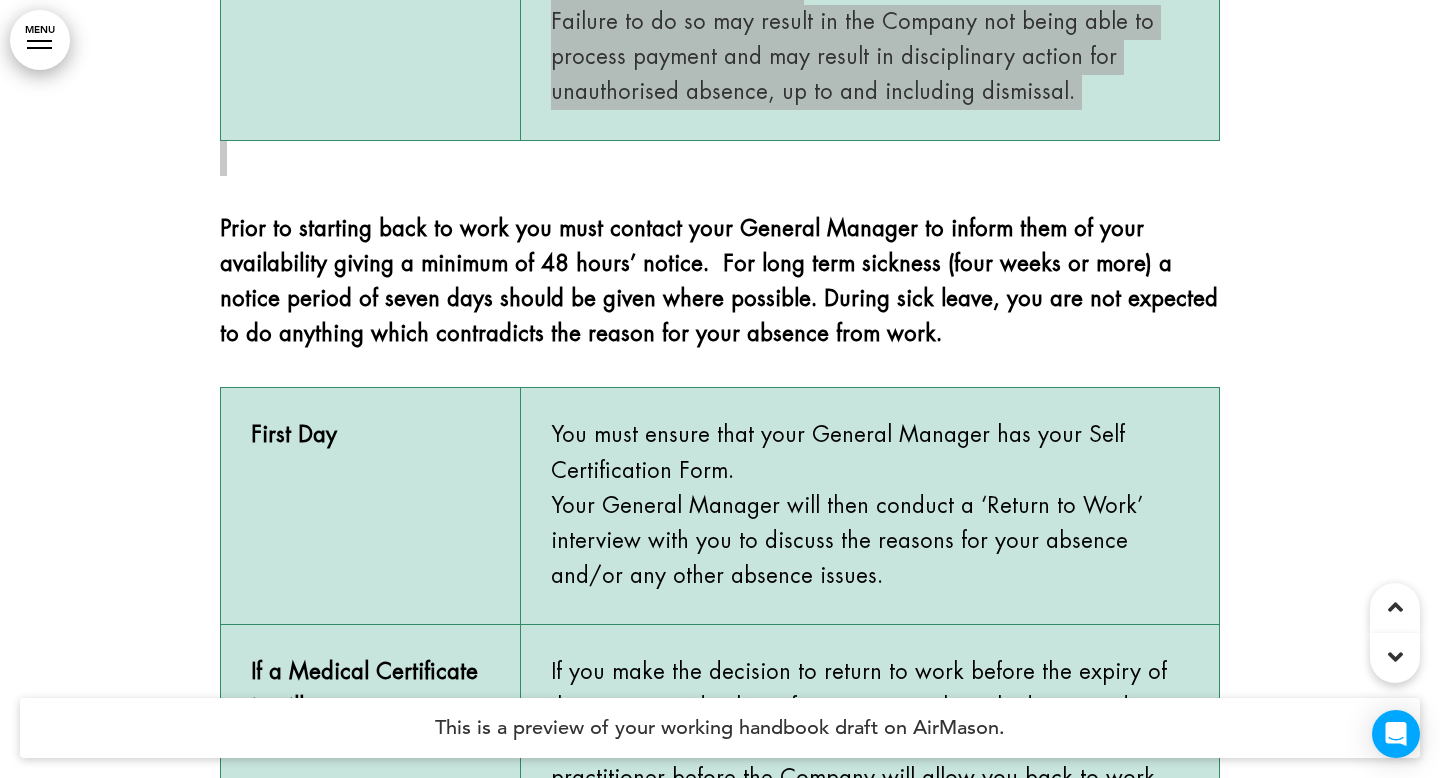 scroll, scrollTop: 2375, scrollLeft: 0, axis: vertical 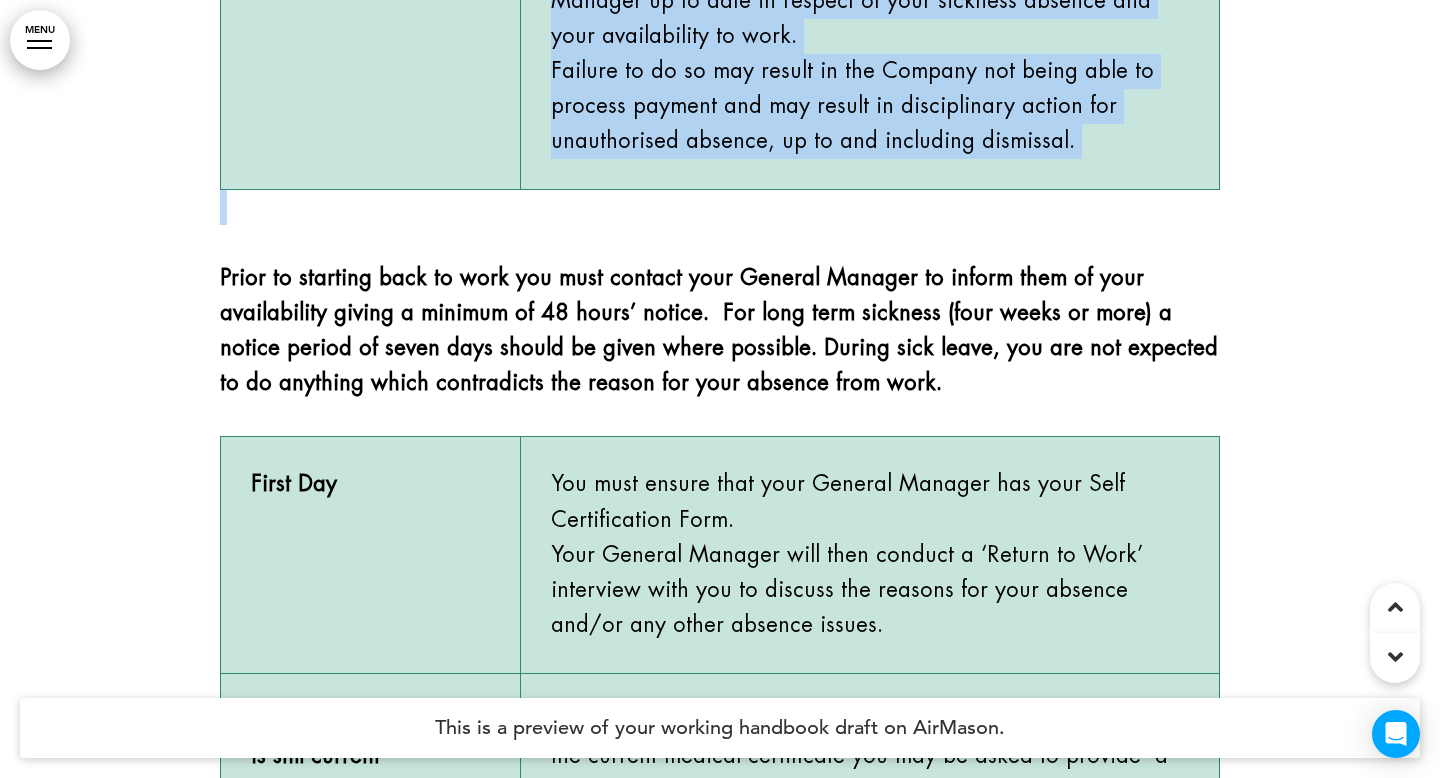 click on "Prior to starting back to work you must contact your General Manager to inform them of your availability giving a minimum of 48 hours’ notice.  For long term sickness (four weeks or more) a notice period of seven days should be given where possible. During sick leave, you are not expected to do anything which contradicts the reason for your absence from work." at bounding box center (720, 331) 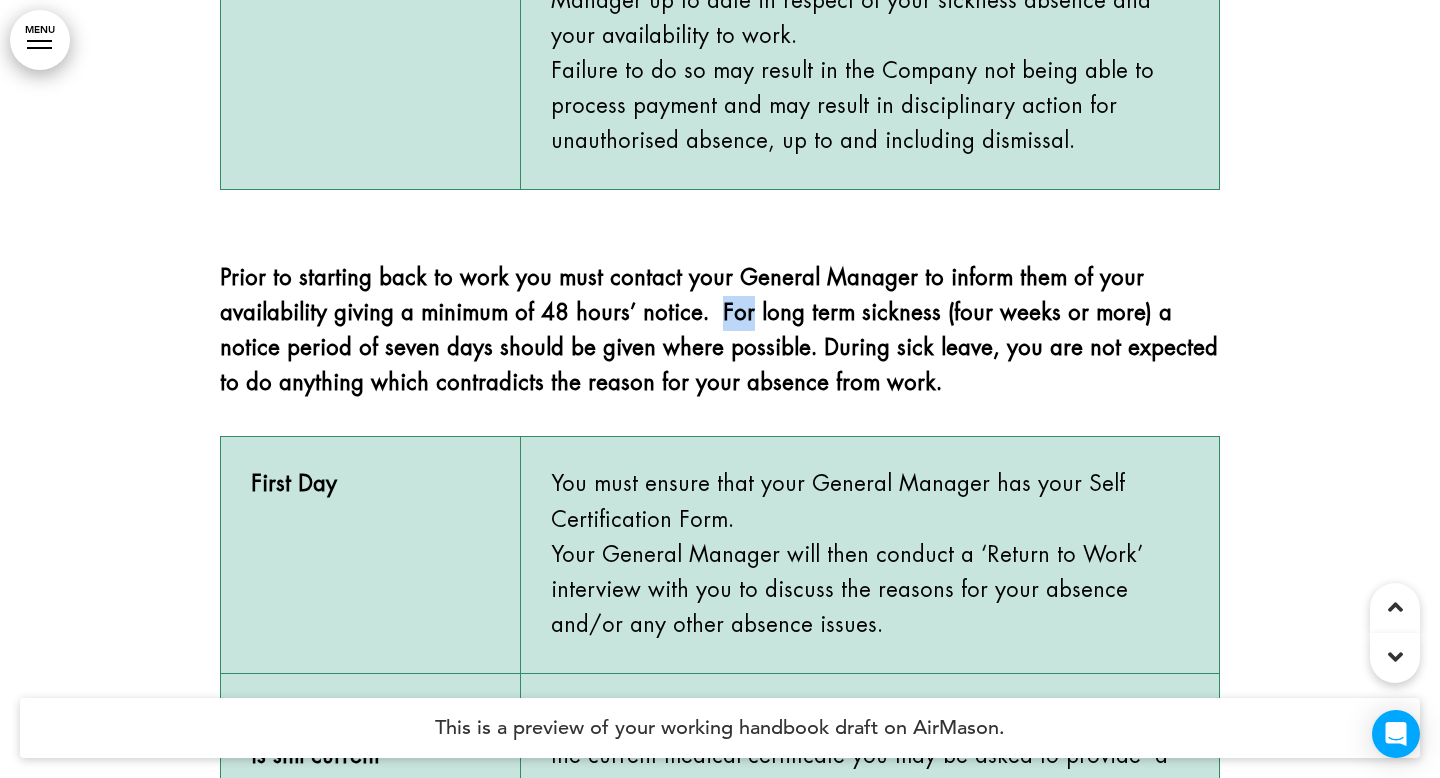 click on "Prior to starting back to work you must contact your General Manager to inform them of your availability giving a minimum of 48 hours’ notice.  For long term sickness (four weeks or more) a notice period of seven days should be given where possible. During sick leave, you are not expected to do anything which contradicts the reason for your absence from work." at bounding box center [720, 331] 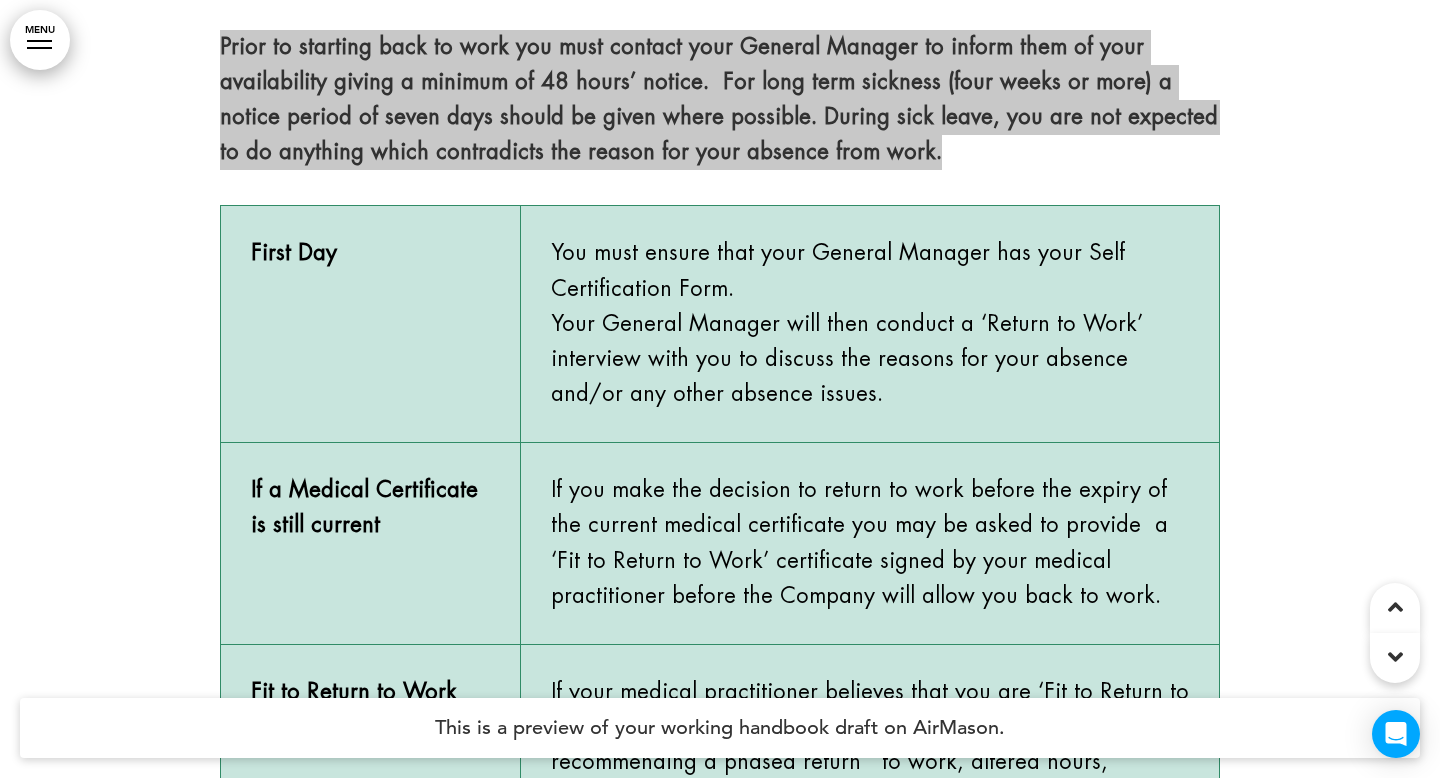 scroll, scrollTop: 2643, scrollLeft: 0, axis: vertical 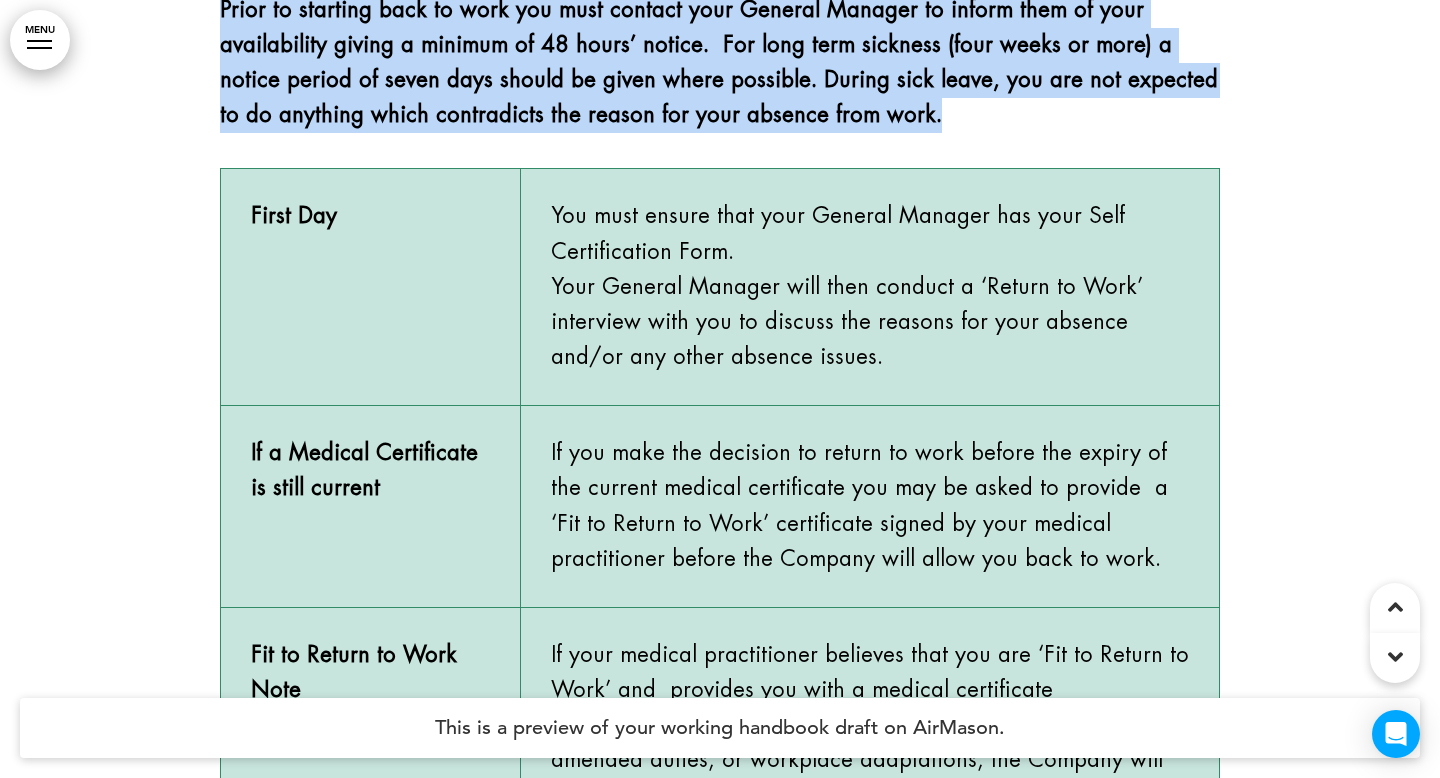 click on "DAY PROCEDURE First Day On your first day of absence, you must personally telephone your General Manager (or the Duty Manager) to inform them that you are unable to work.  This is to be at least 2 hours prior to the commencement of your shift.   This must be done on the first day of any absence due to illness or accident and repeated on each day of absence until you return to work (or unless your General Manager instructs you otherwise). You must explain the reason and the possible duration of your absence. If your General Manager is unavailable to speak to, you should leave a message and a contact number with an alternative member of the management team in order that your General Manager can return your call. It is not acceptable to report absence through anyone else, or via any other method, for example by e-mail or text message. First Day to Seventh Day Eighth Day Please do not submit your medical certificate independently to Head Office. Continued Absence First Day Fit to Return to Work Note" at bounding box center [720, -298] 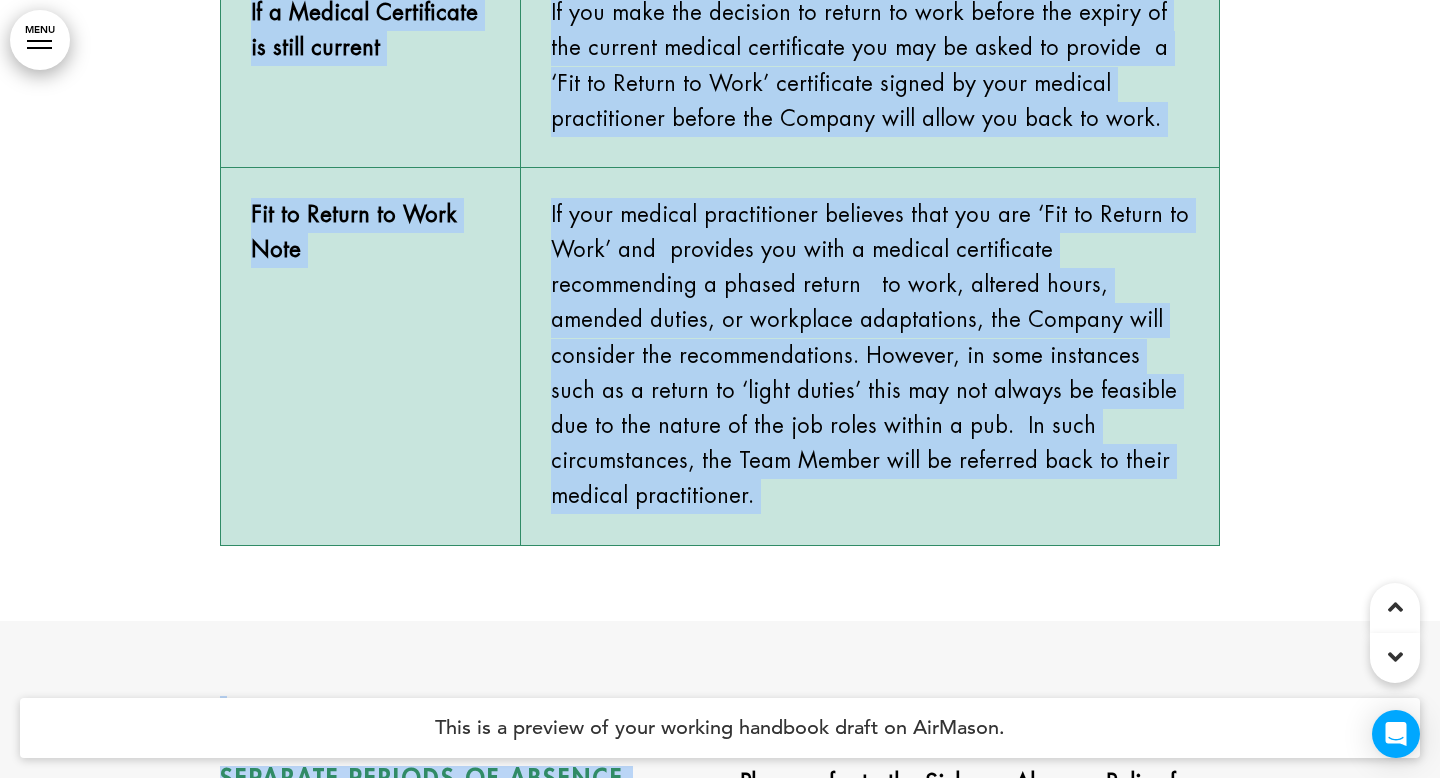 scroll, scrollTop: 3095, scrollLeft: 0, axis: vertical 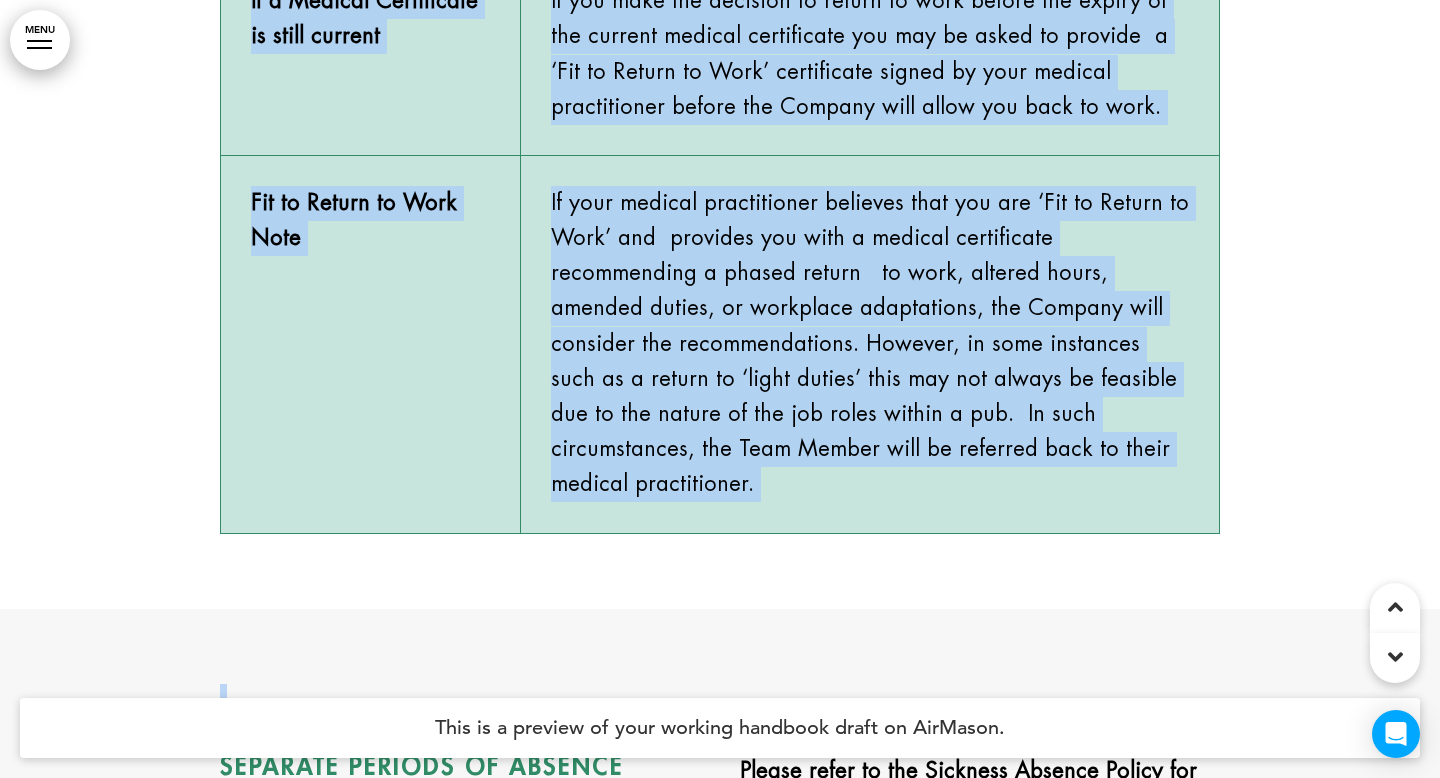 drag, startPoint x: 243, startPoint y: 143, endPoint x: 635, endPoint y: 694, distance: 676.21375 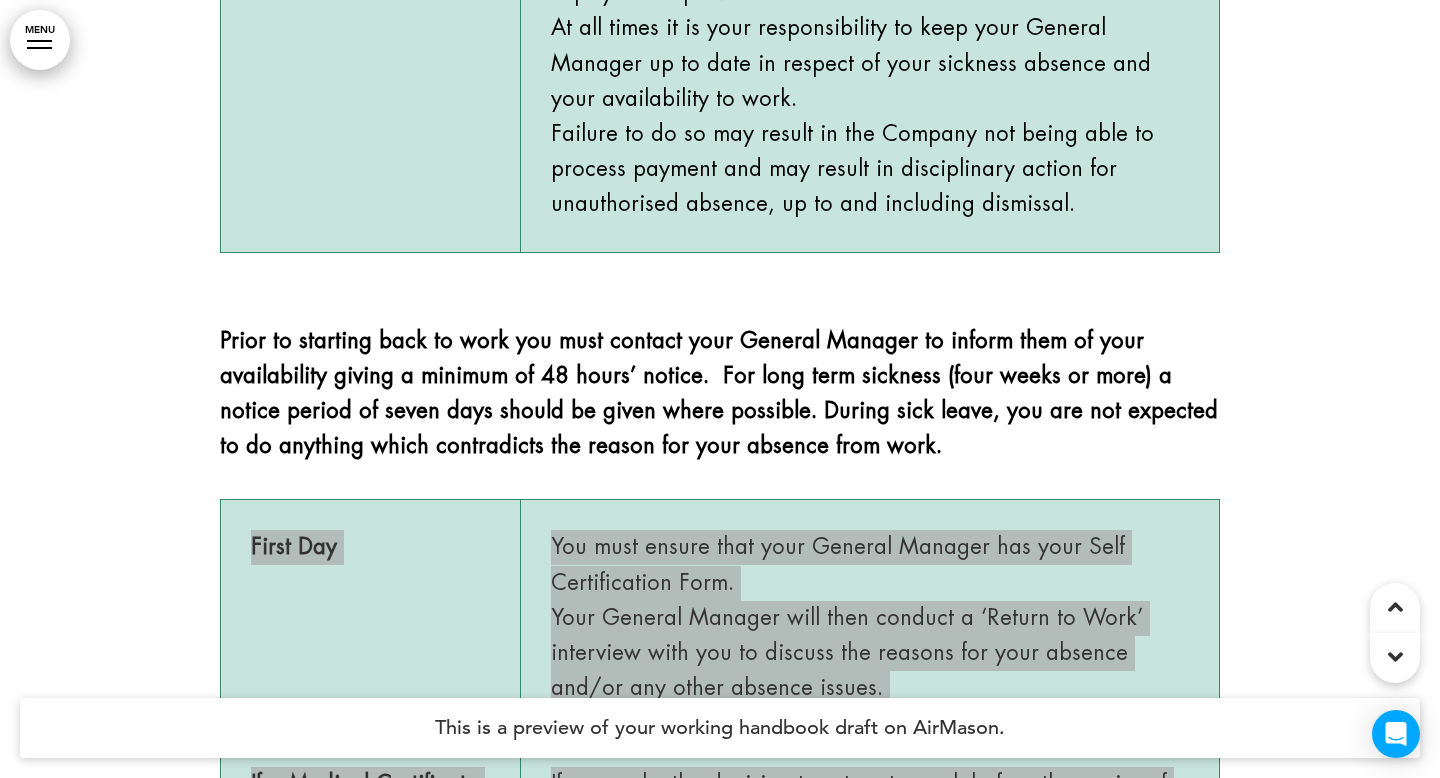 scroll, scrollTop: 2270, scrollLeft: 0, axis: vertical 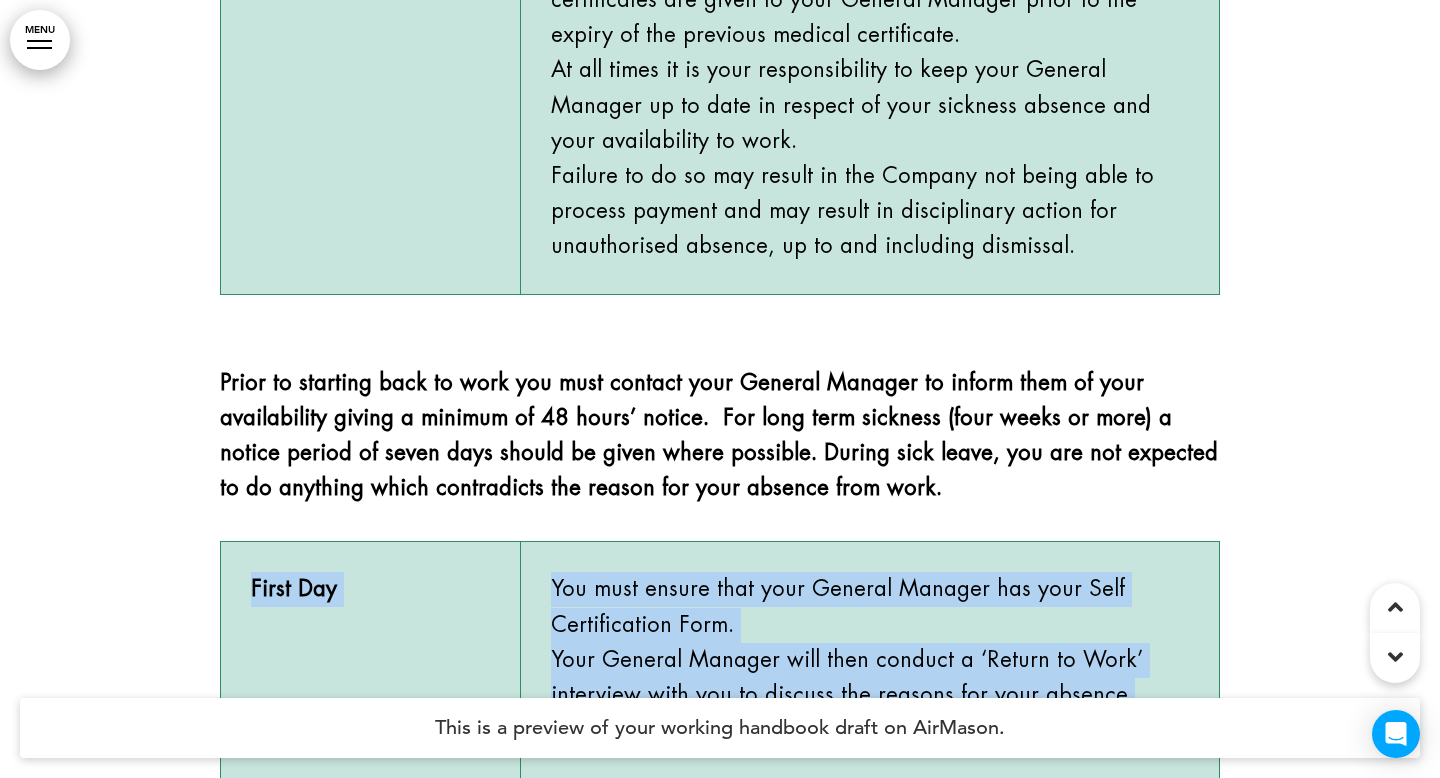 click at bounding box center [720, -29] 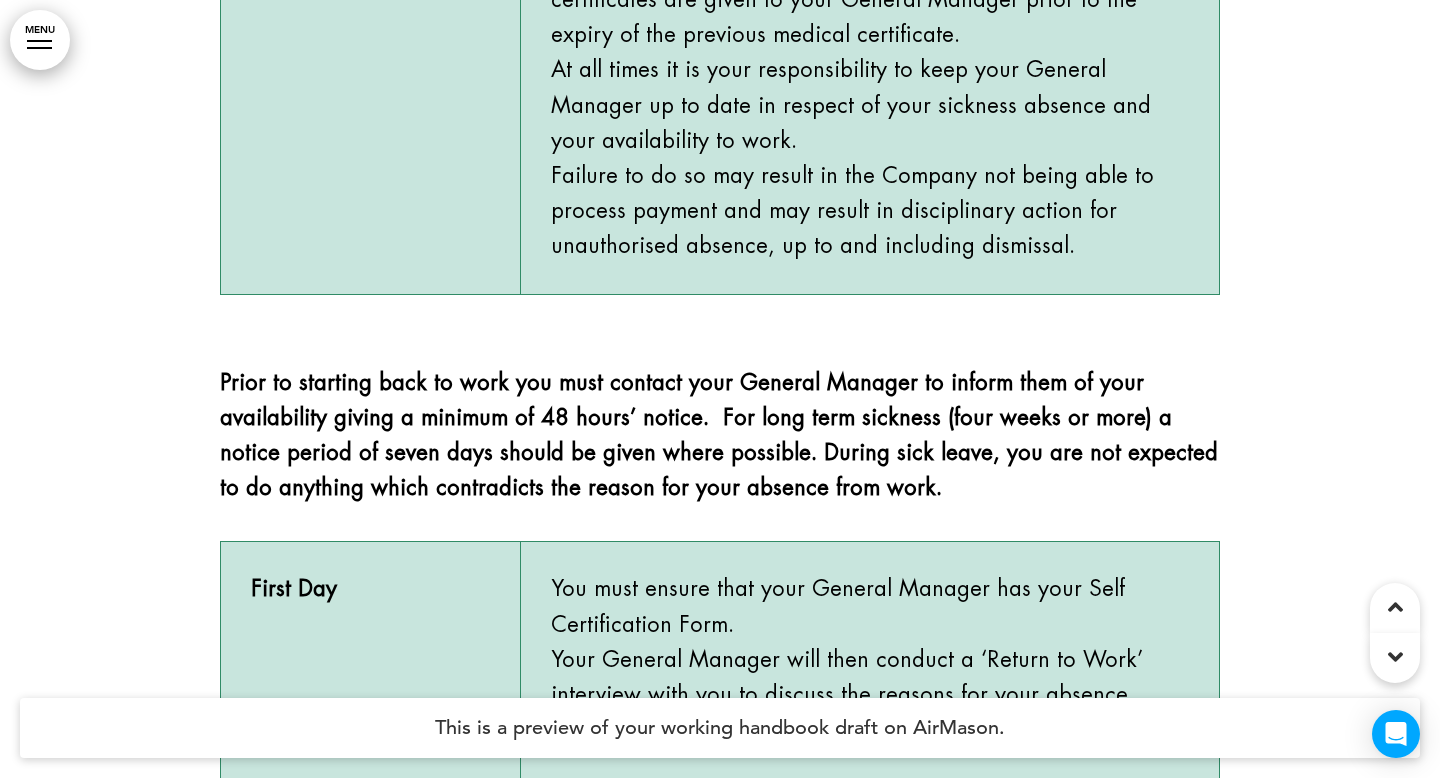 click on "MENU" at bounding box center (40, 40) 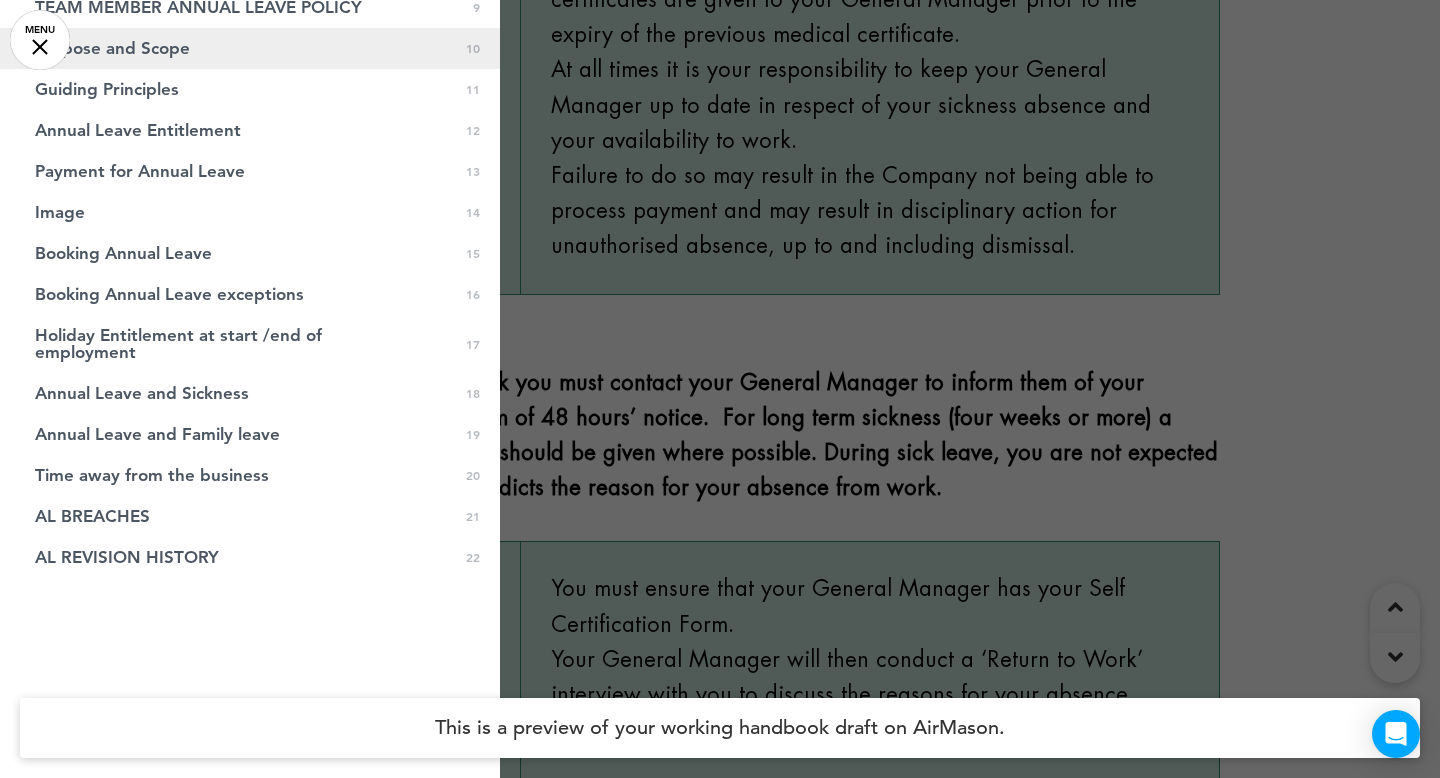 scroll, scrollTop: 0, scrollLeft: 0, axis: both 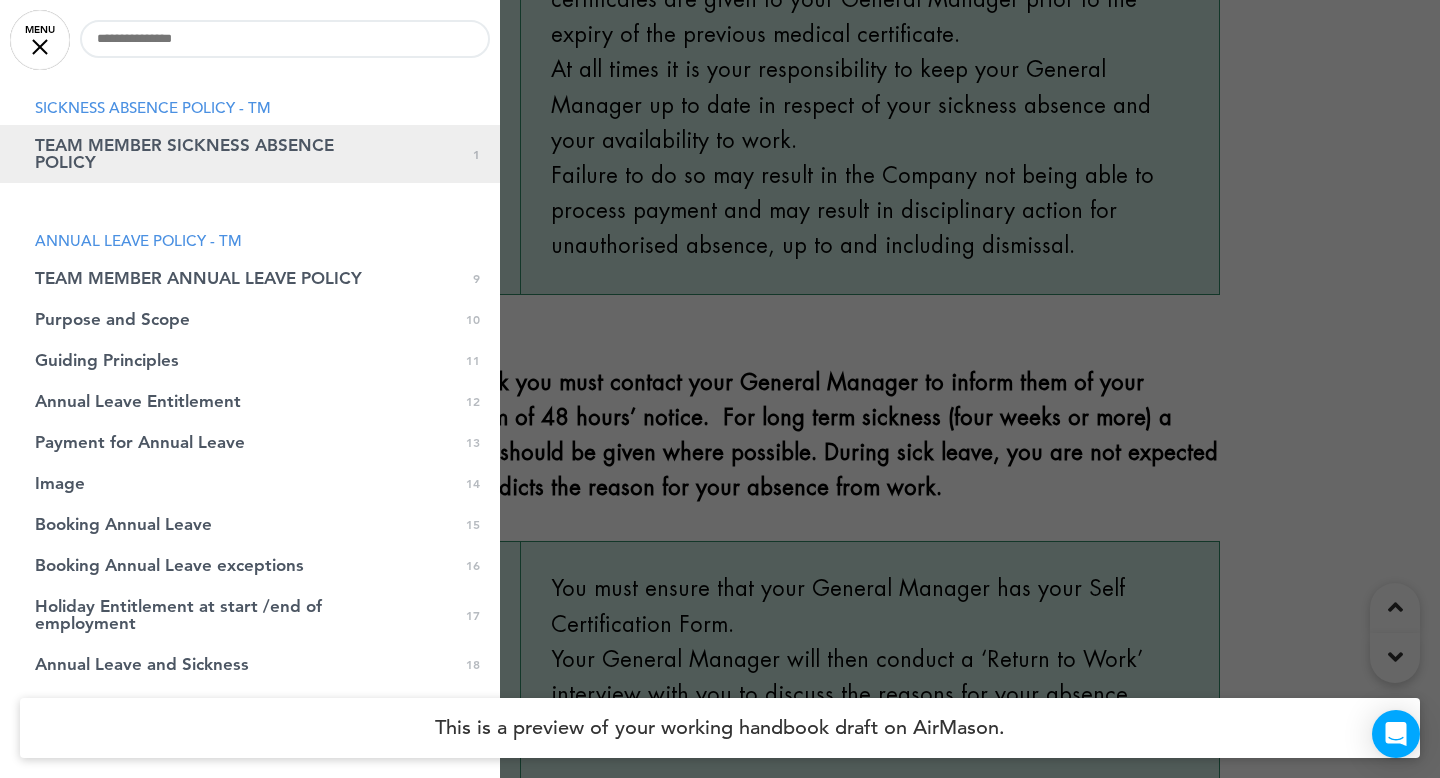 click on "TEAM MEMBER SICKNESS ABSENCE POLICY" at bounding box center [200, 154] 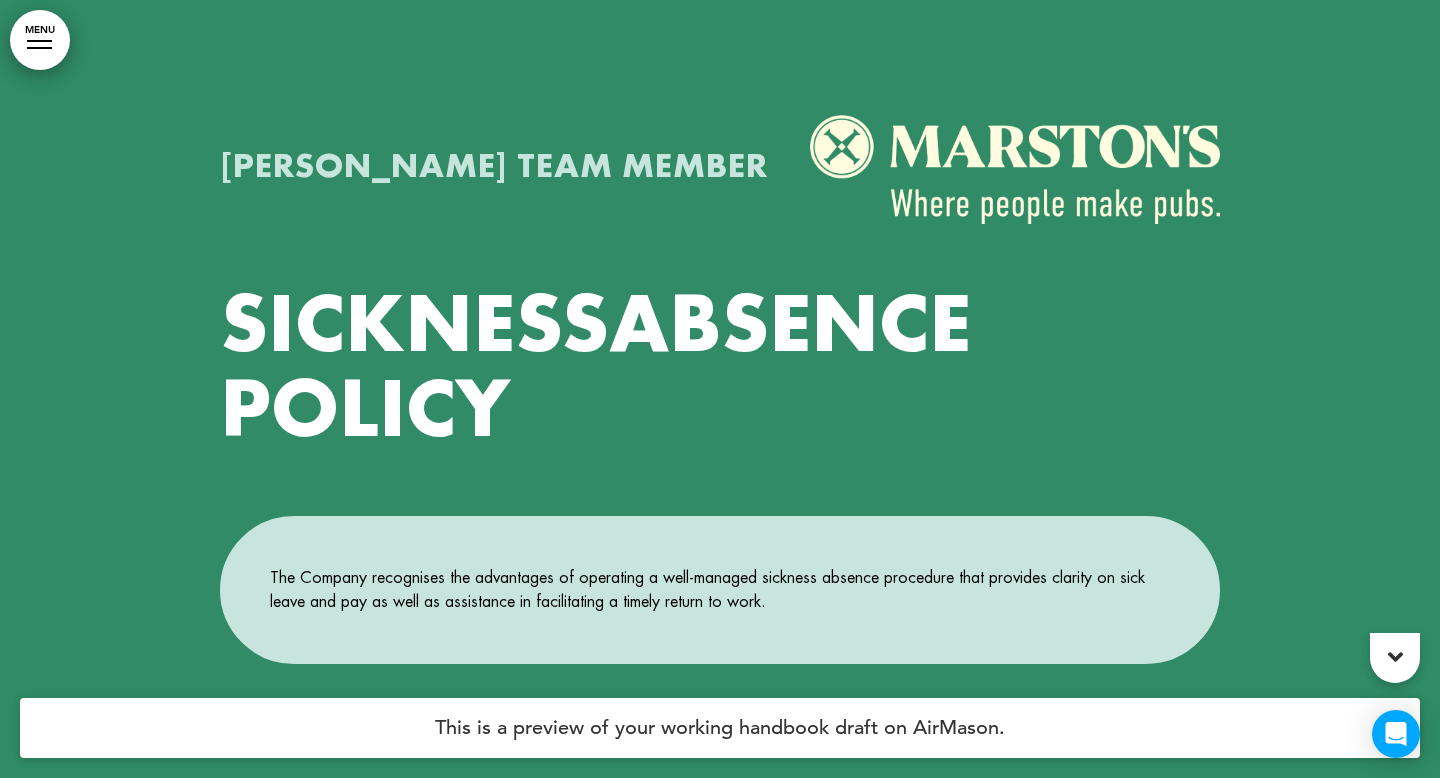 scroll, scrollTop: 595, scrollLeft: 0, axis: vertical 